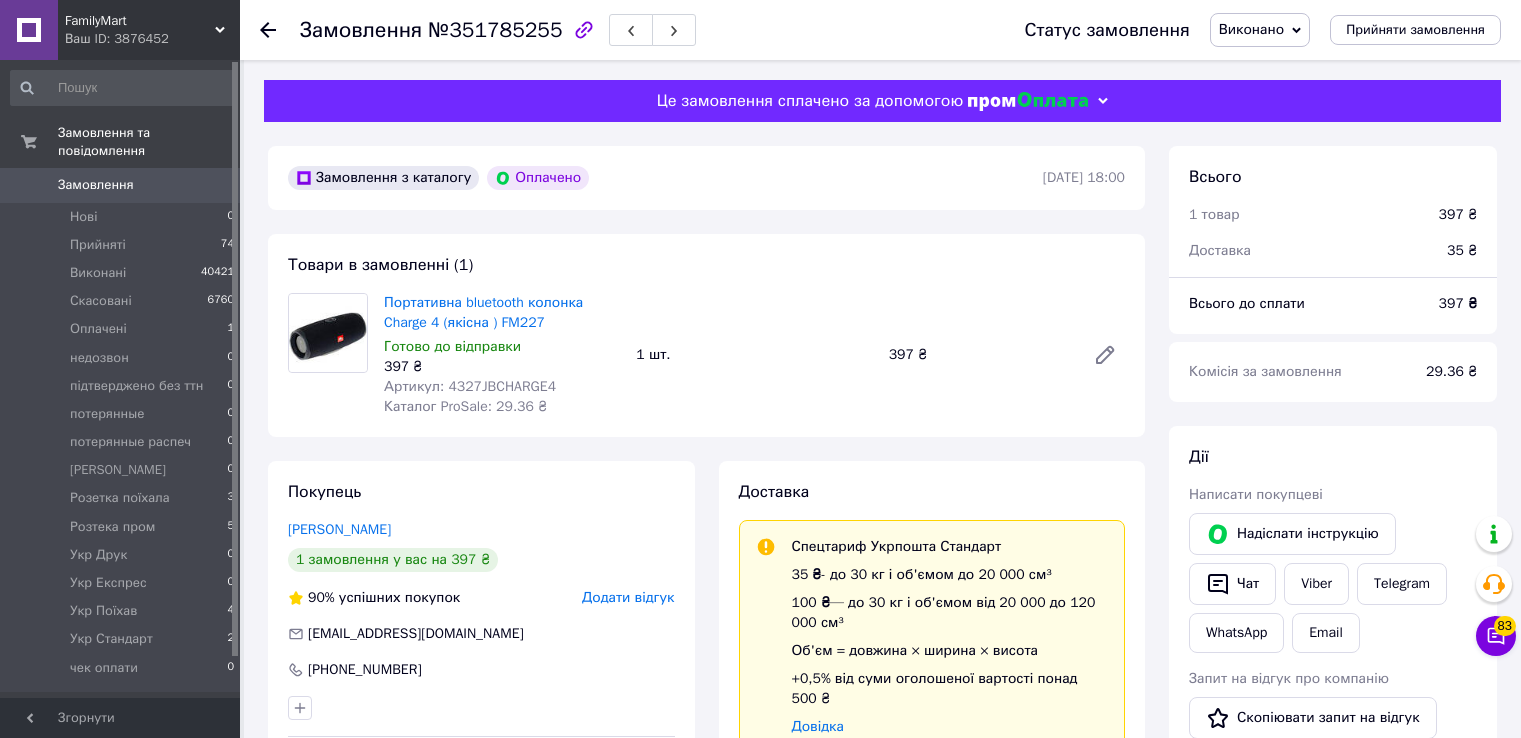 scroll, scrollTop: 0, scrollLeft: 0, axis: both 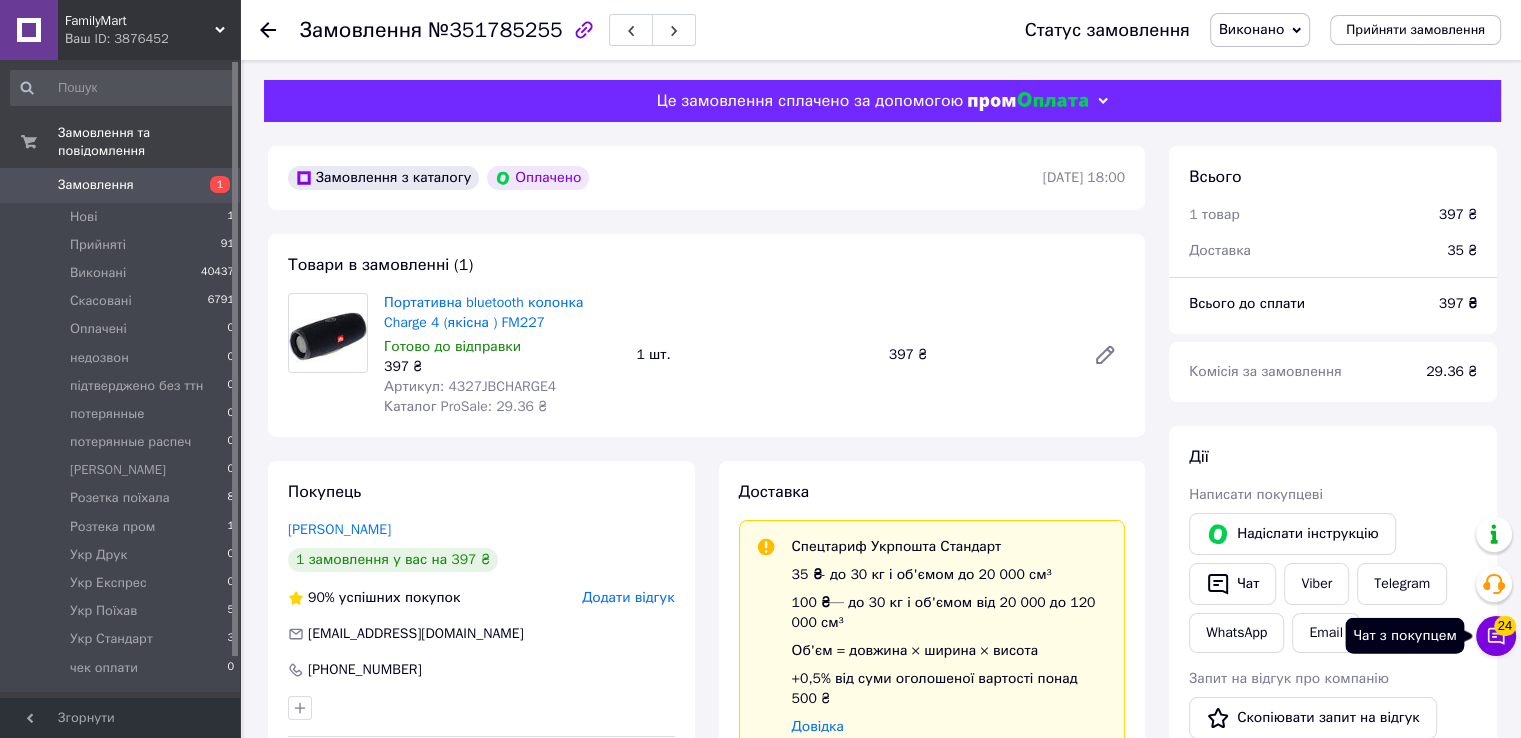 click on "24" at bounding box center (1505, 626) 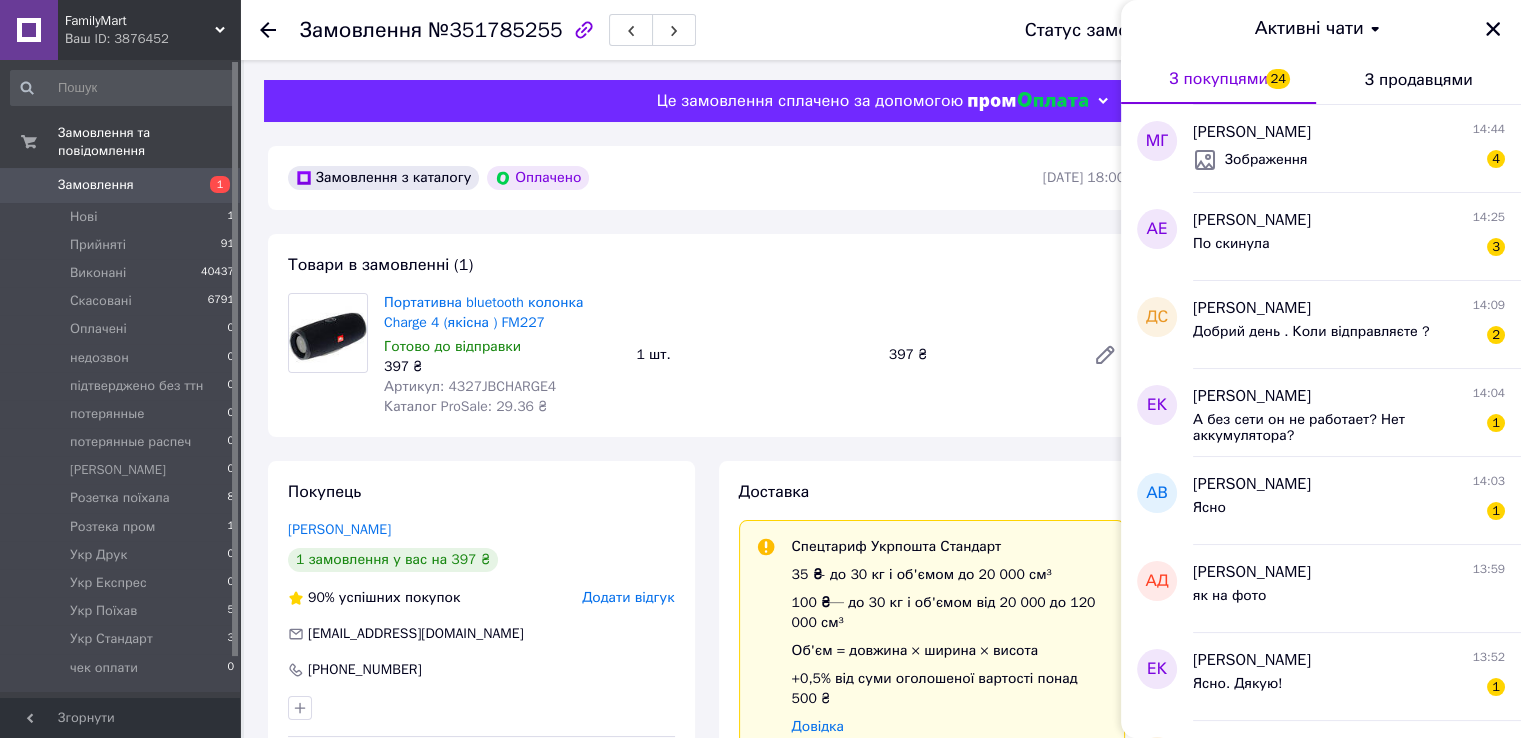 scroll, scrollTop: 400, scrollLeft: 0, axis: vertical 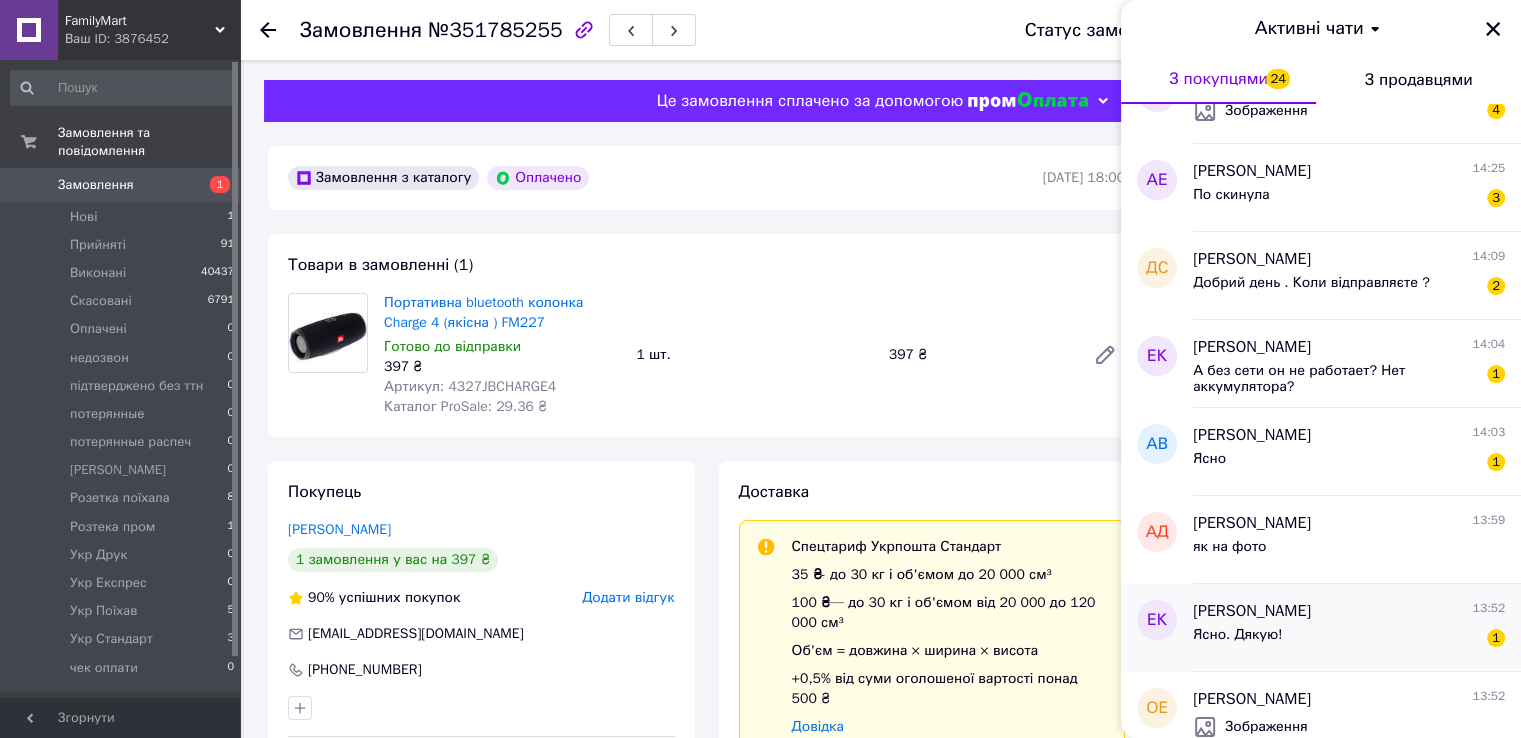 click on "Ясно. Дякую!" at bounding box center (1237, 641) 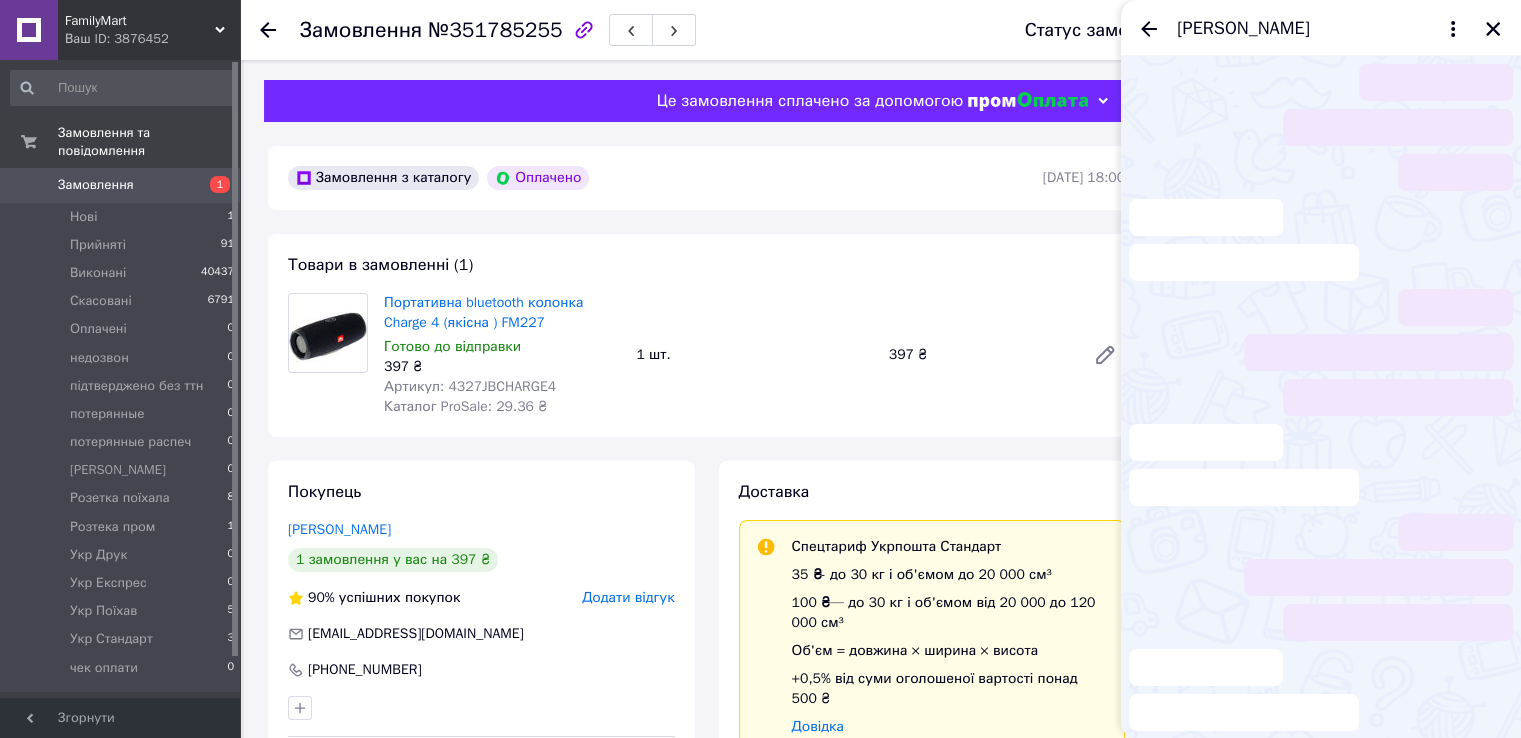 scroll, scrollTop: 20, scrollLeft: 0, axis: vertical 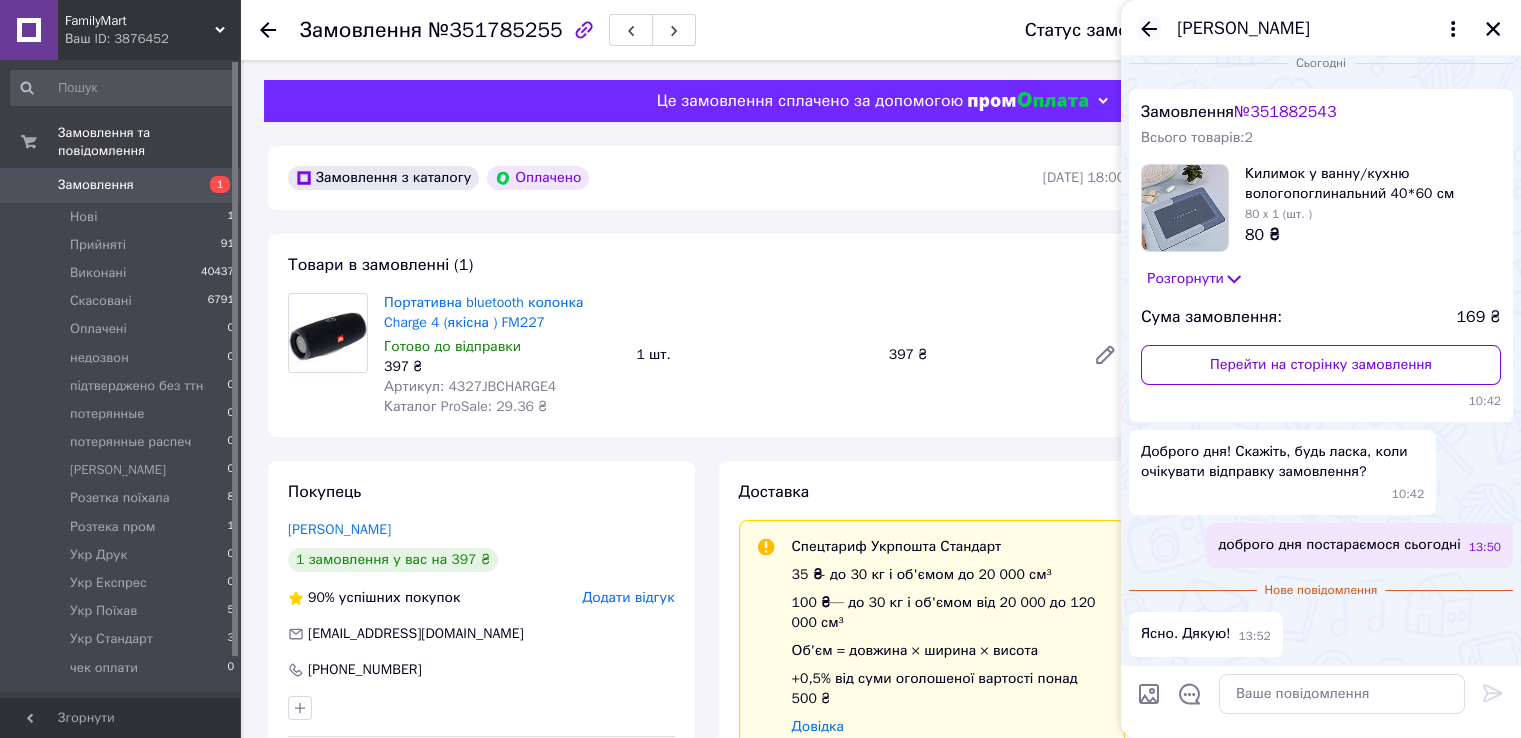 click 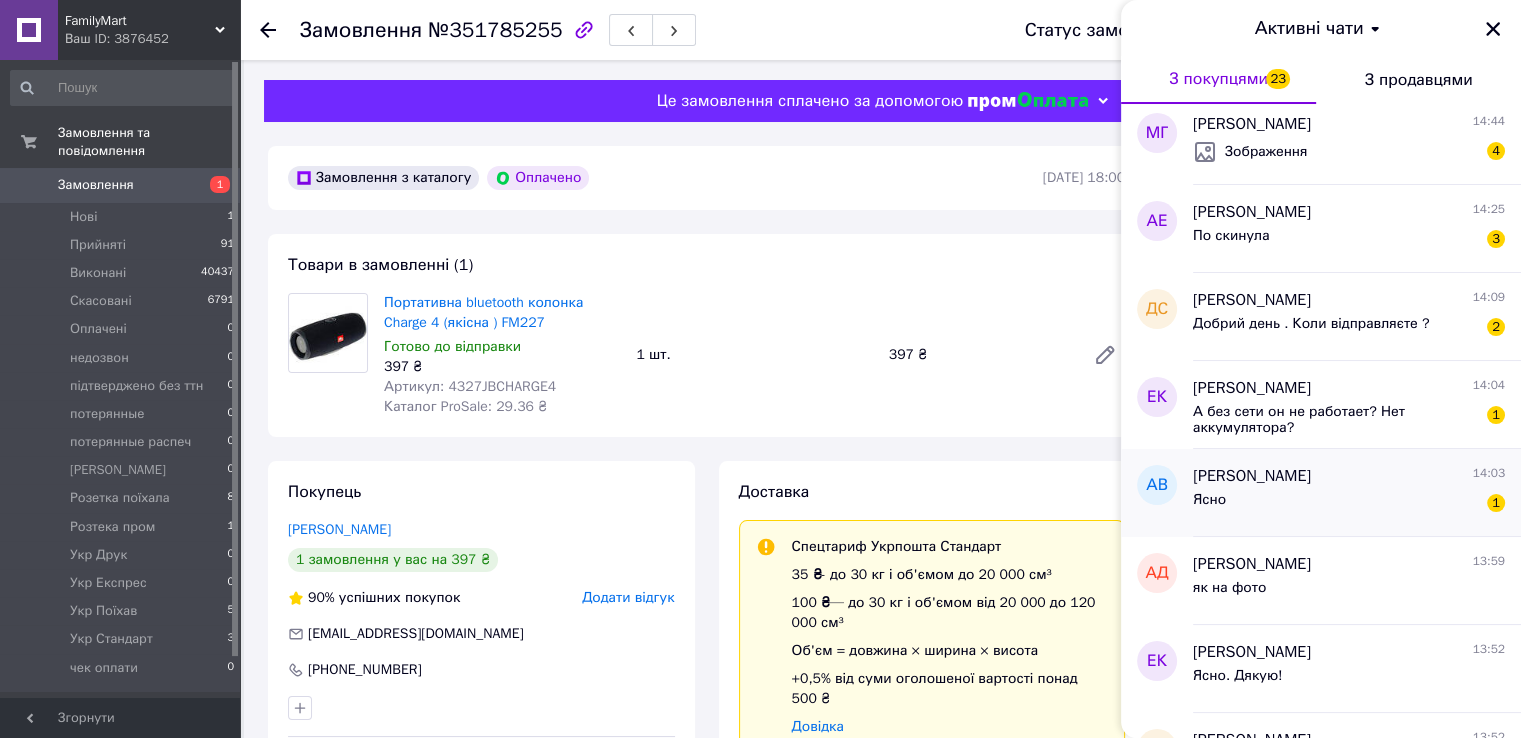 scroll, scrollTop: 400, scrollLeft: 0, axis: vertical 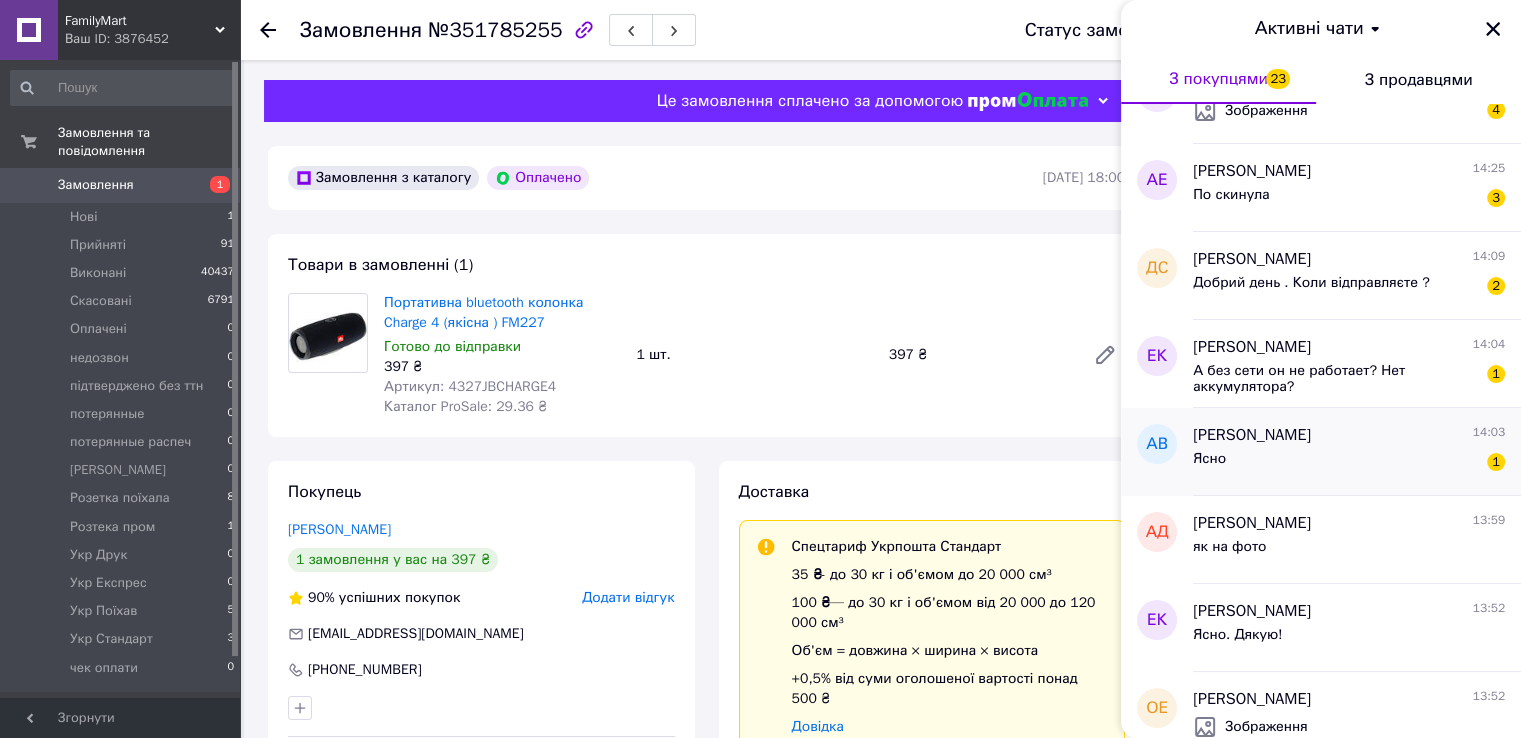 click on "Ясно 1" at bounding box center [1349, 463] 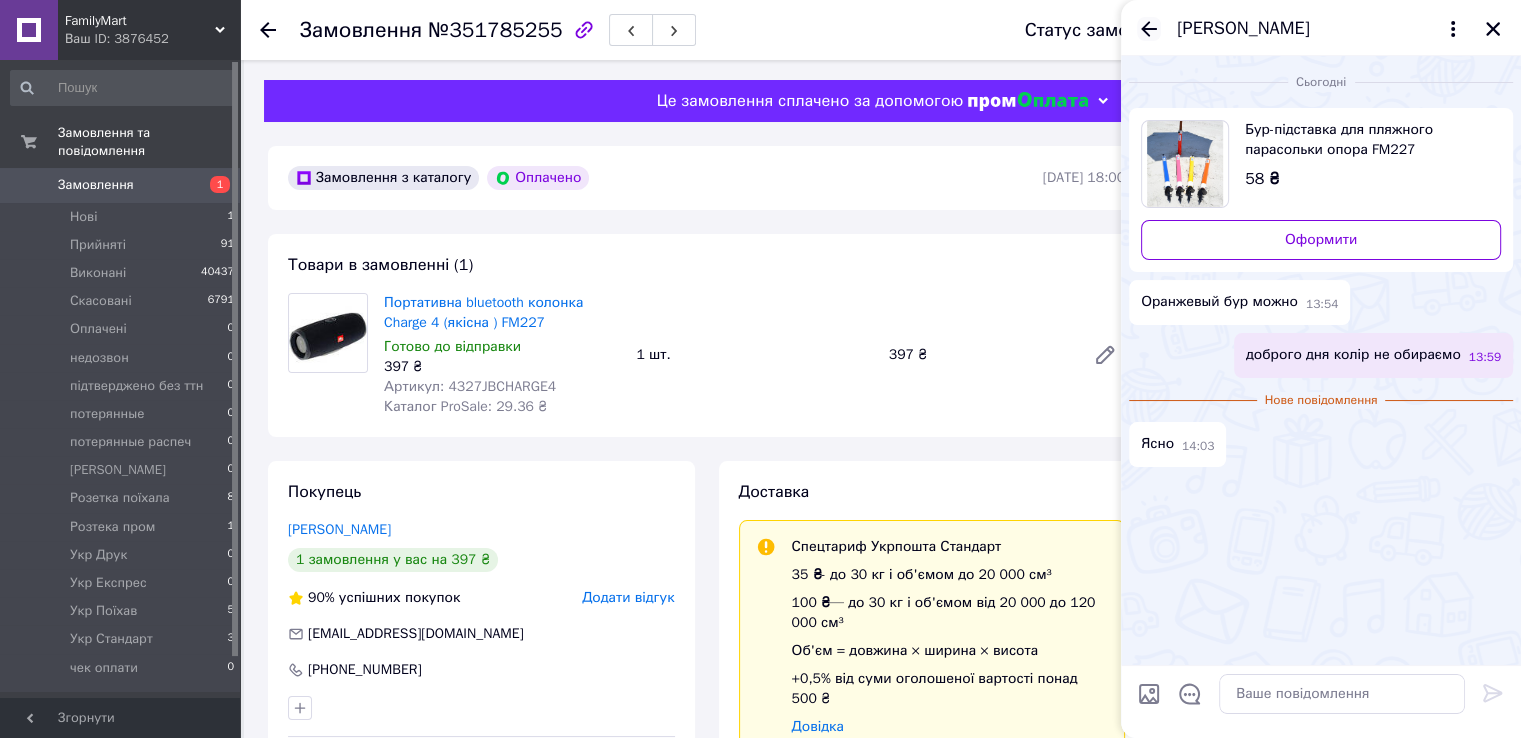 click 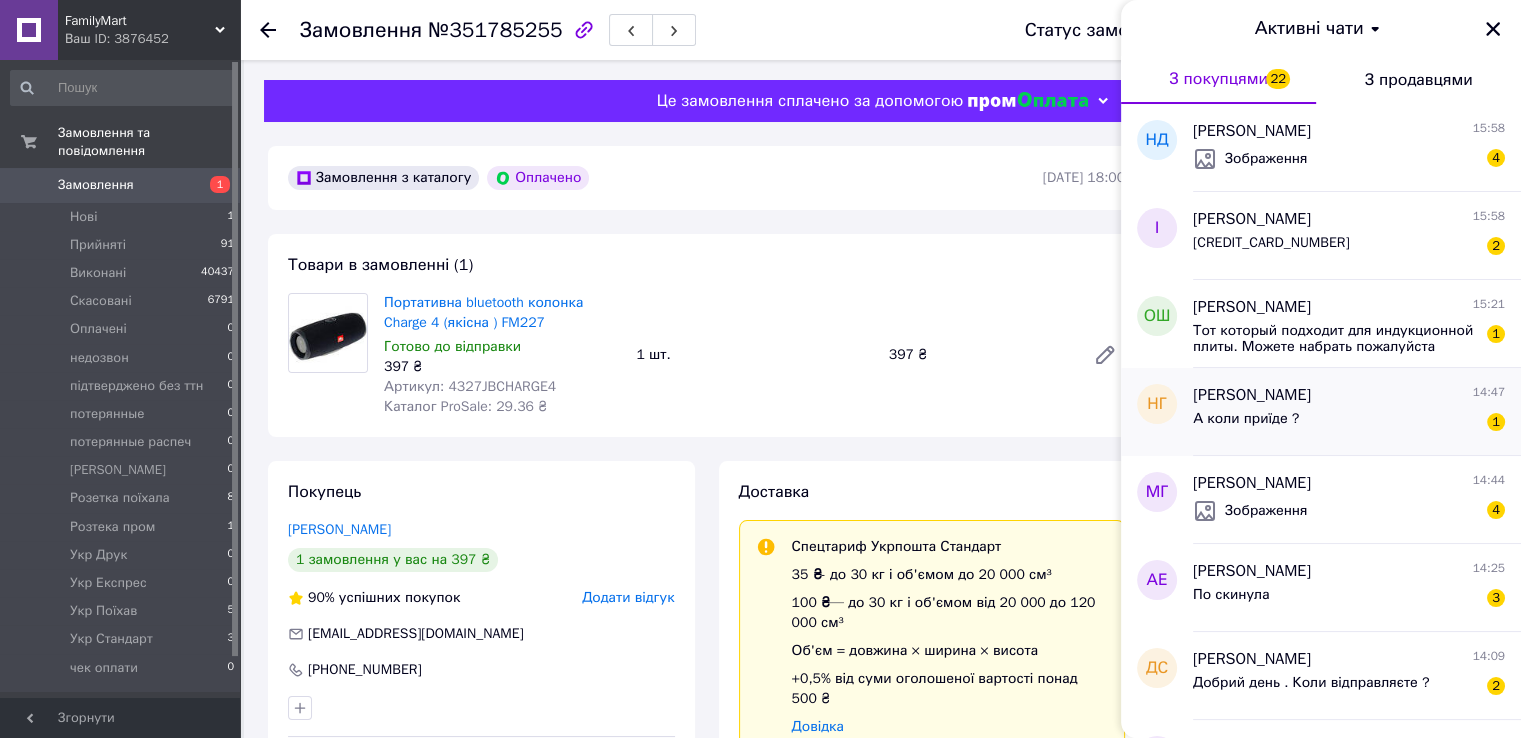 scroll, scrollTop: 400, scrollLeft: 0, axis: vertical 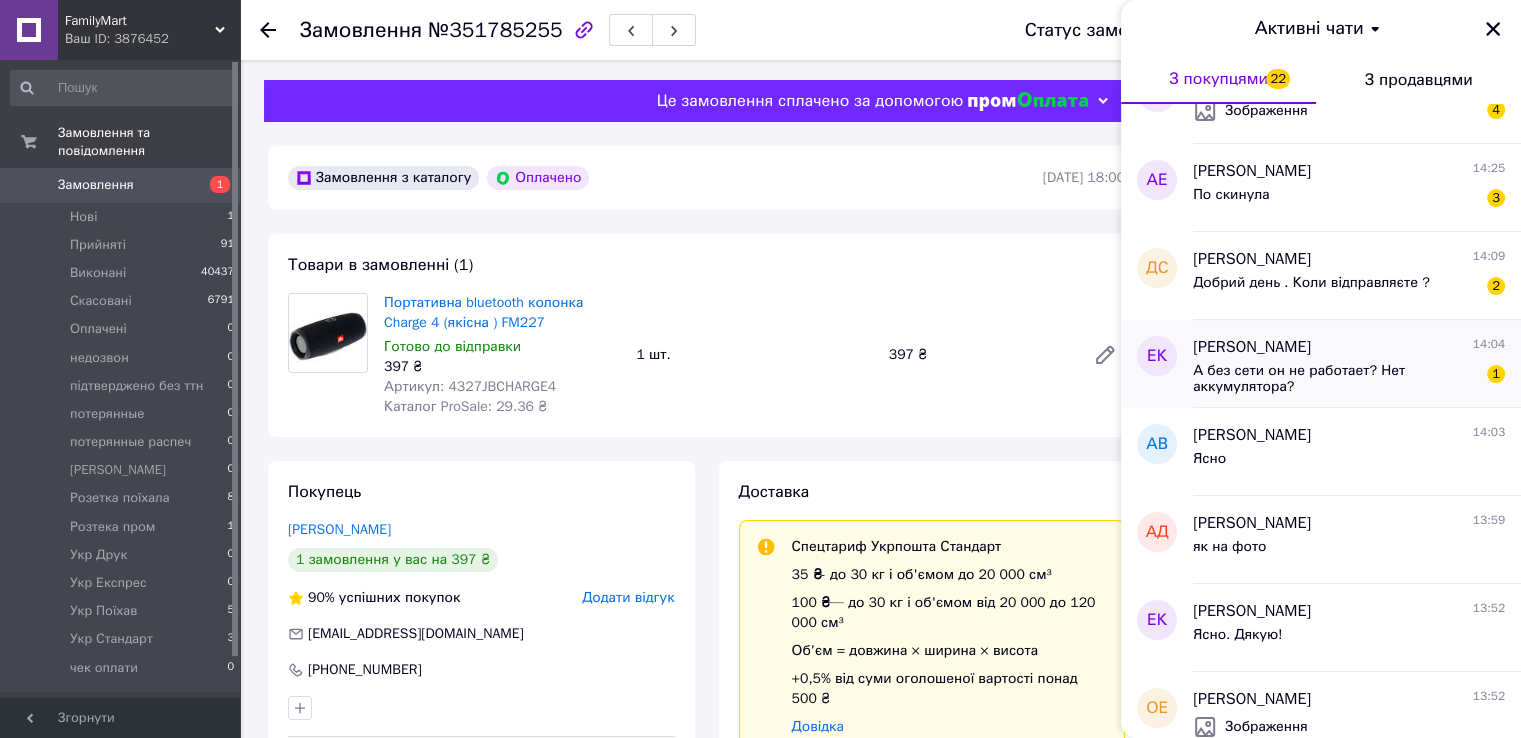click on "А без сети он не работает? Нет аккумулятора?" at bounding box center (1335, 379) 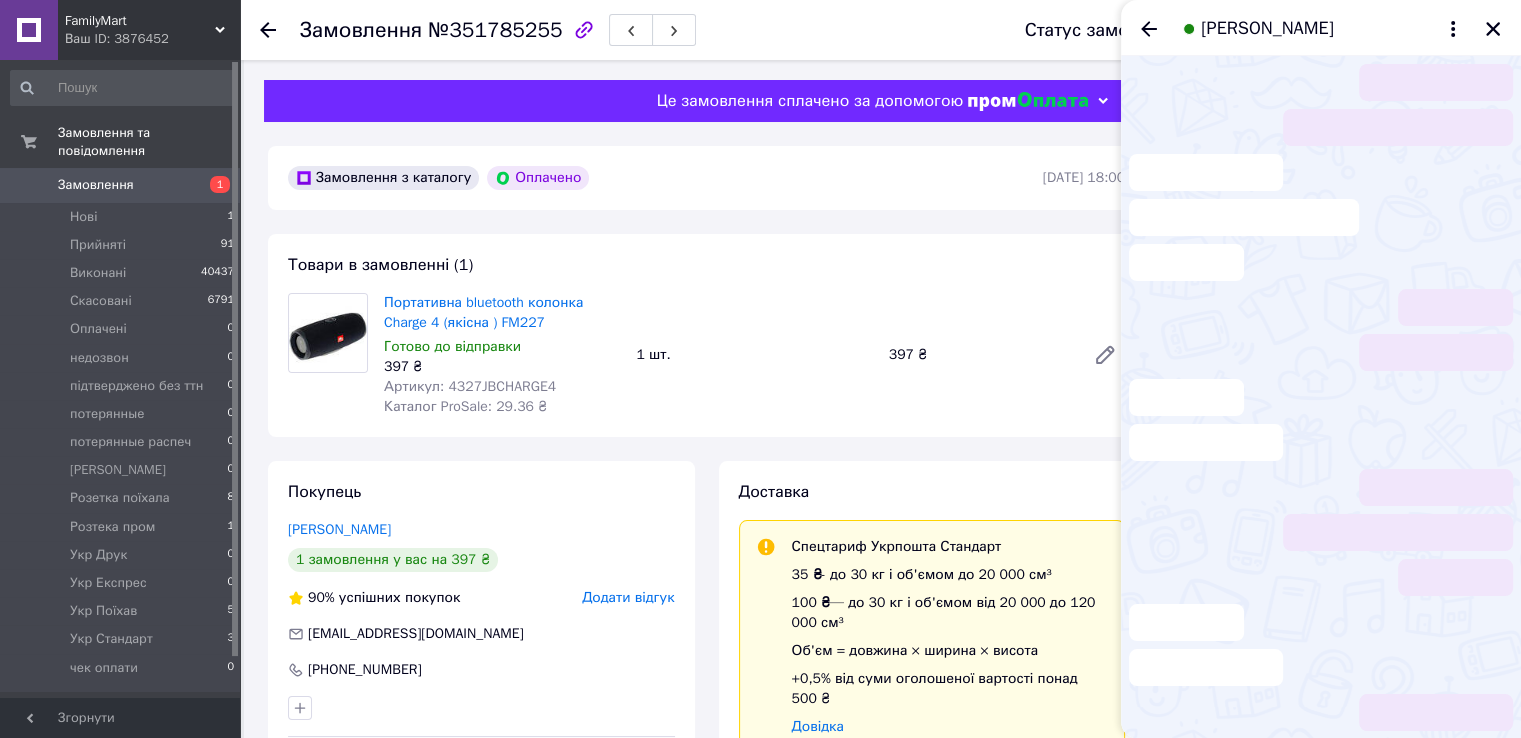 scroll, scrollTop: 177, scrollLeft: 0, axis: vertical 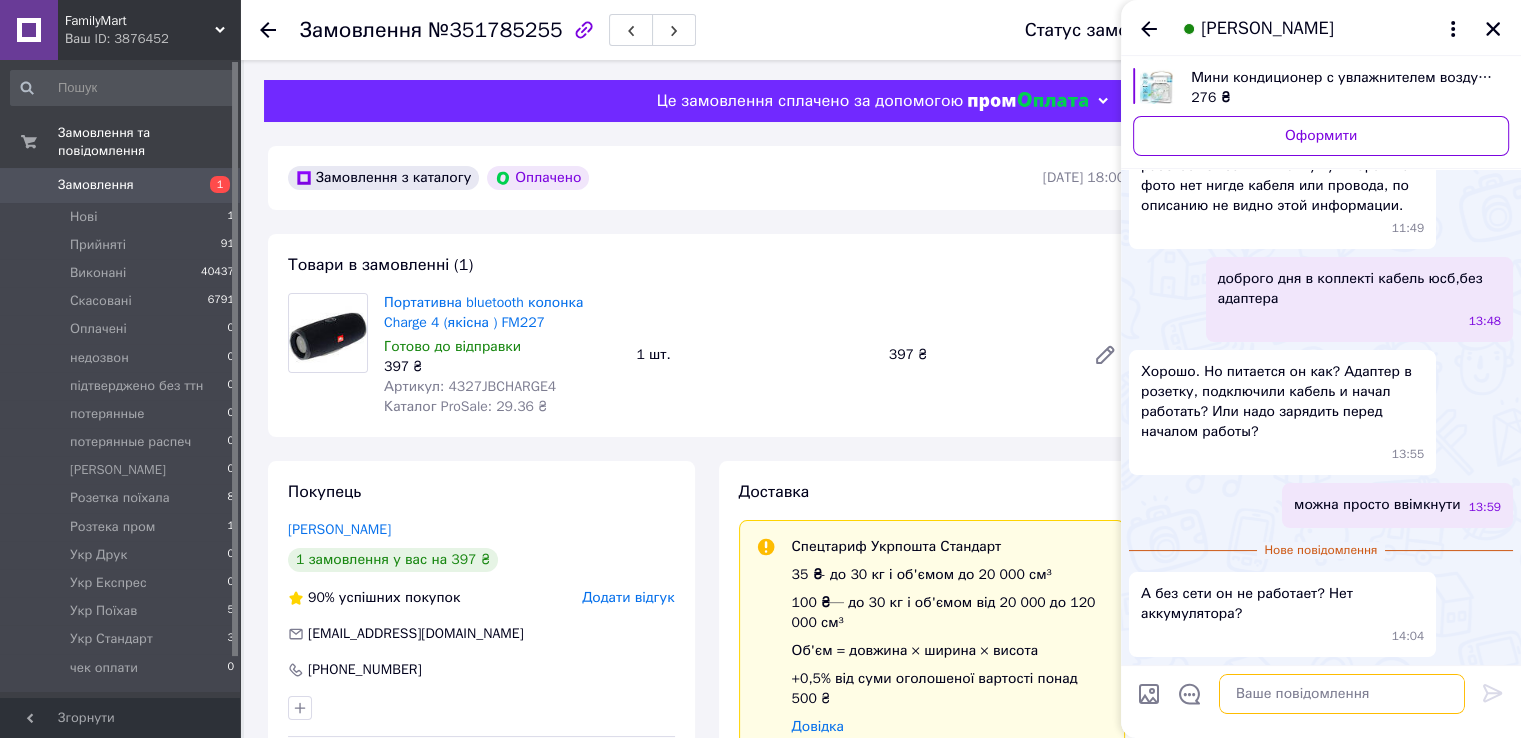click at bounding box center (1342, 694) 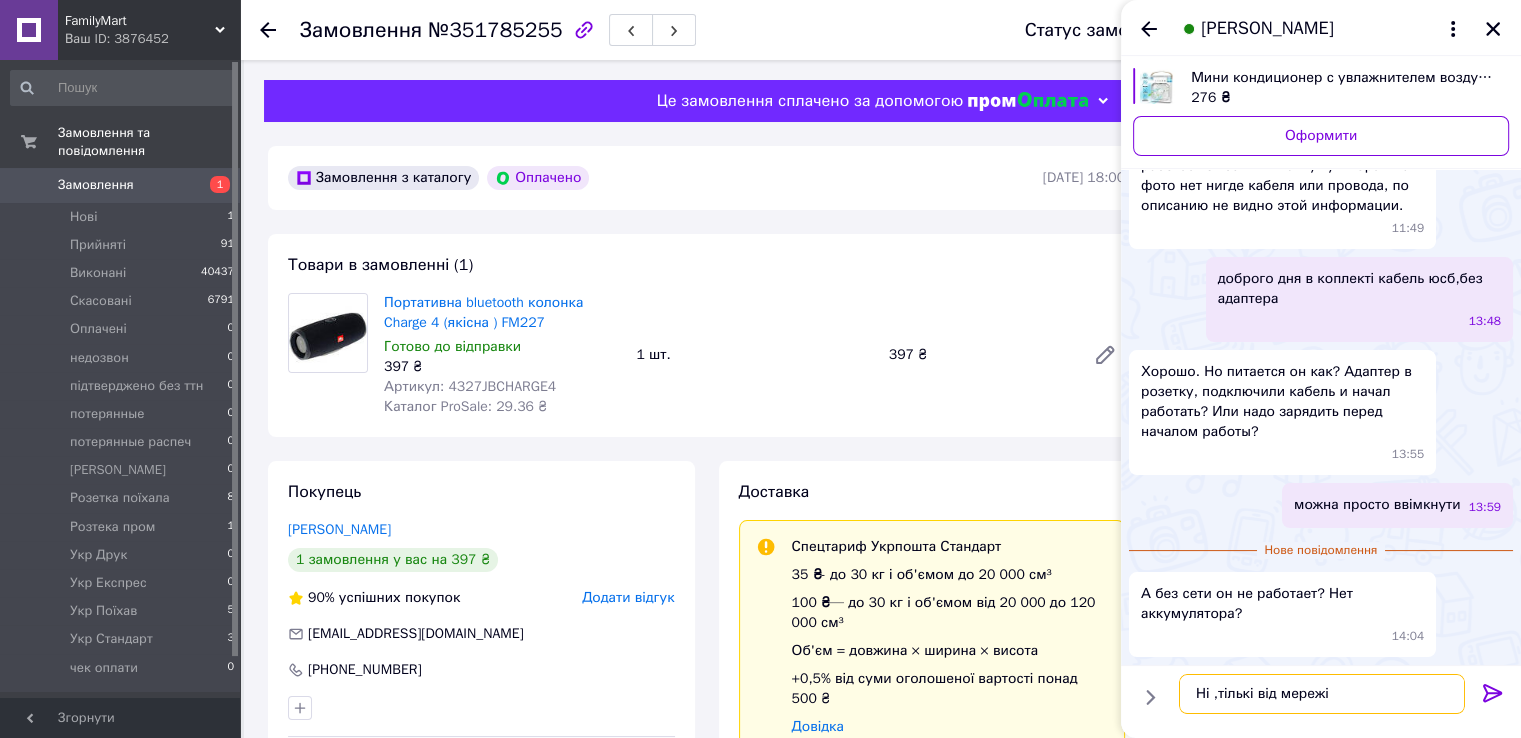 type on "Ні ,тількі від мережі." 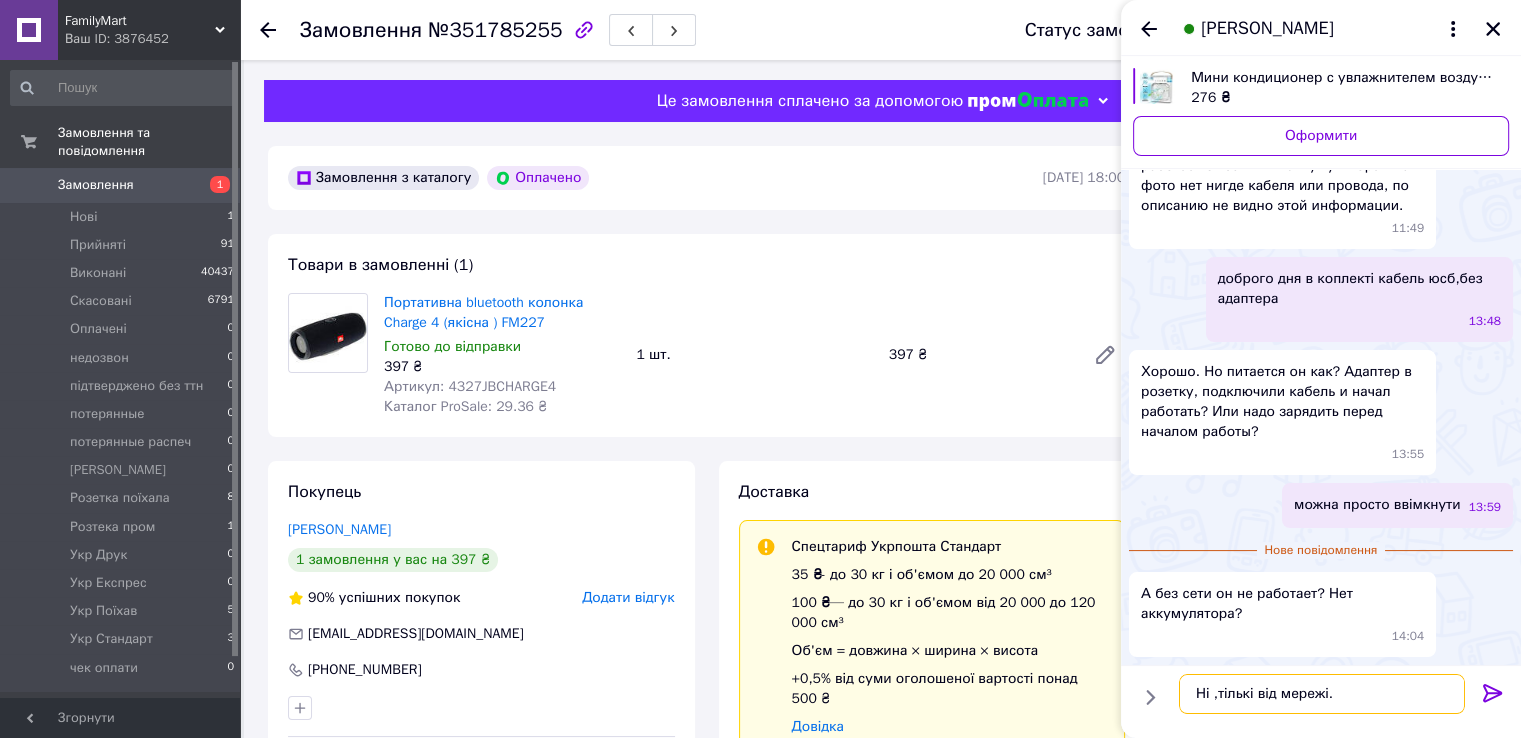 type 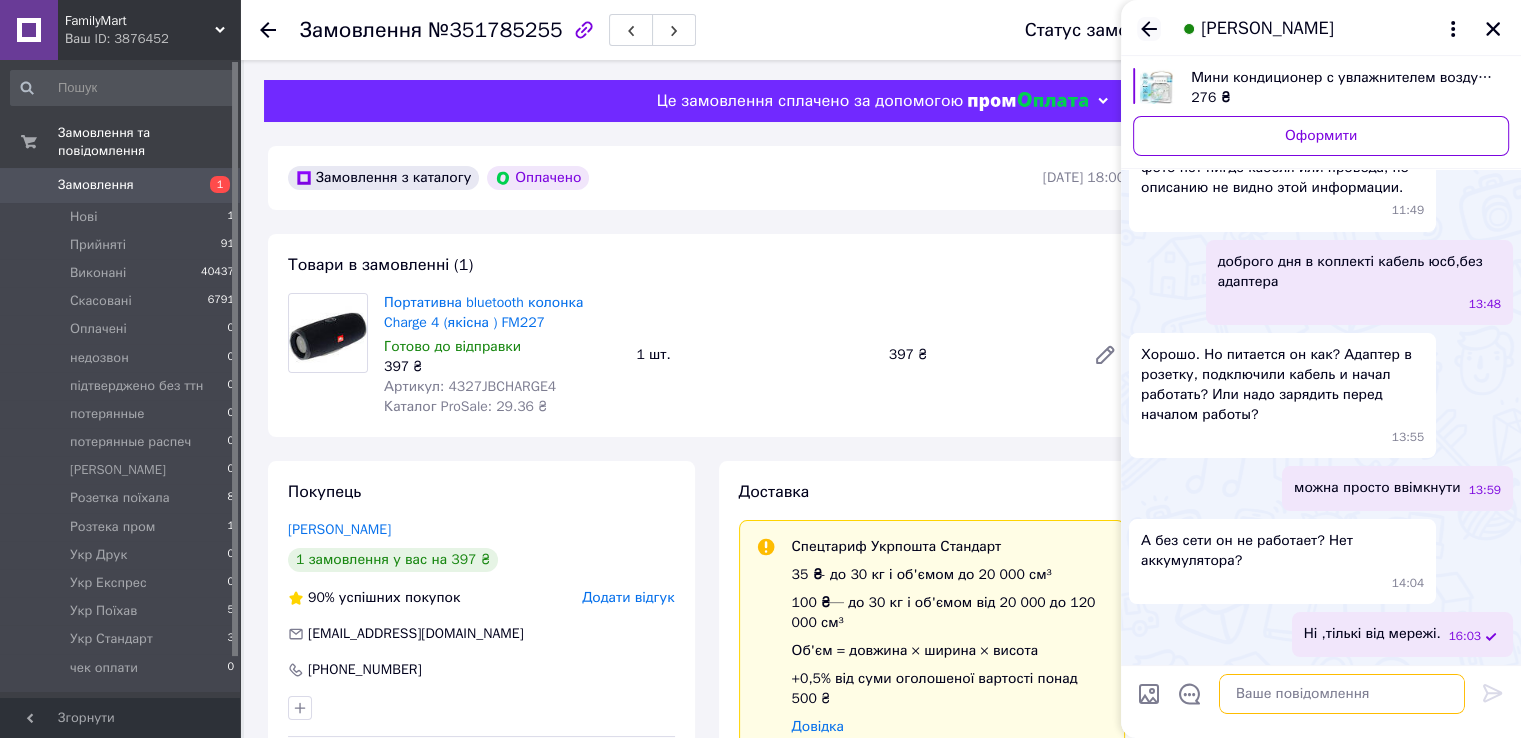scroll, scrollTop: 143, scrollLeft: 0, axis: vertical 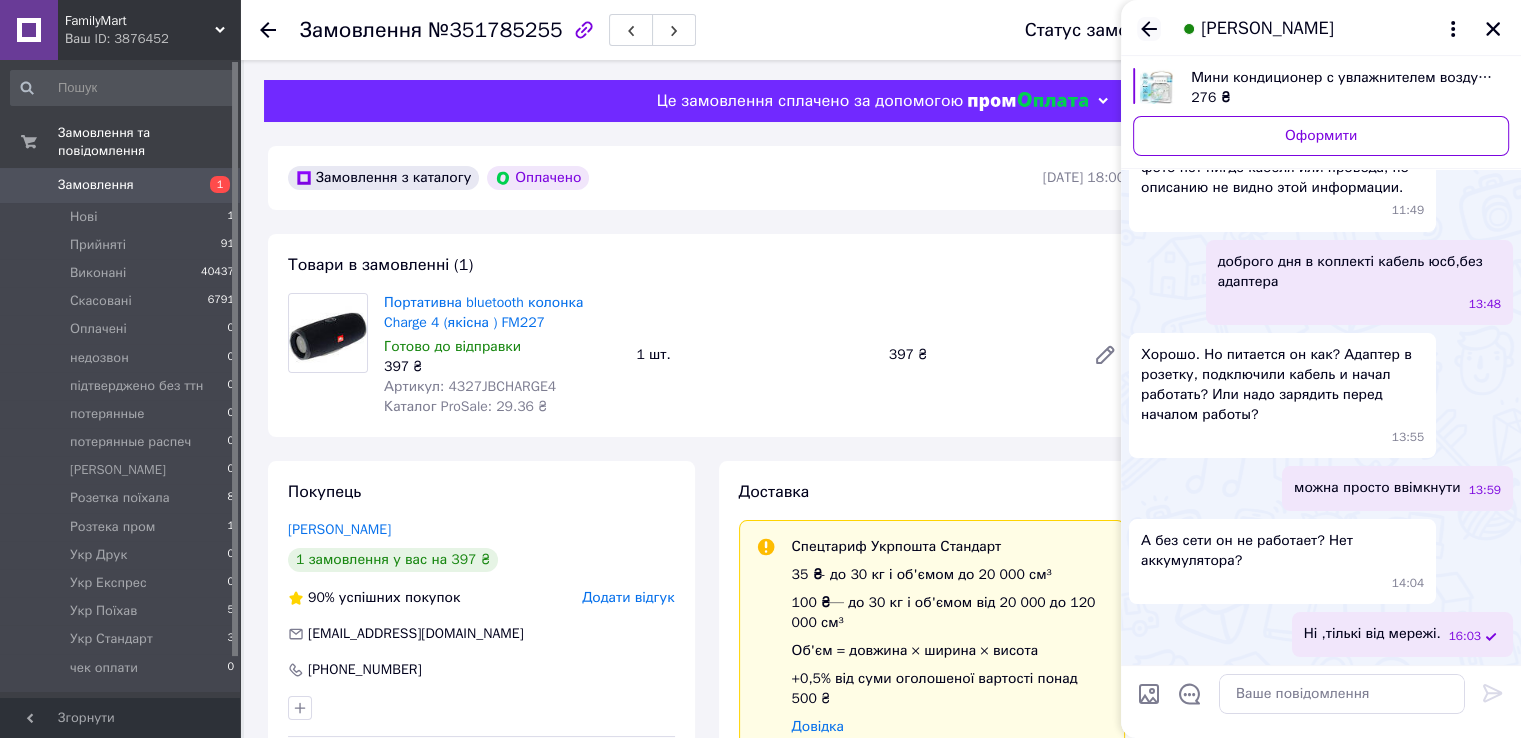 click 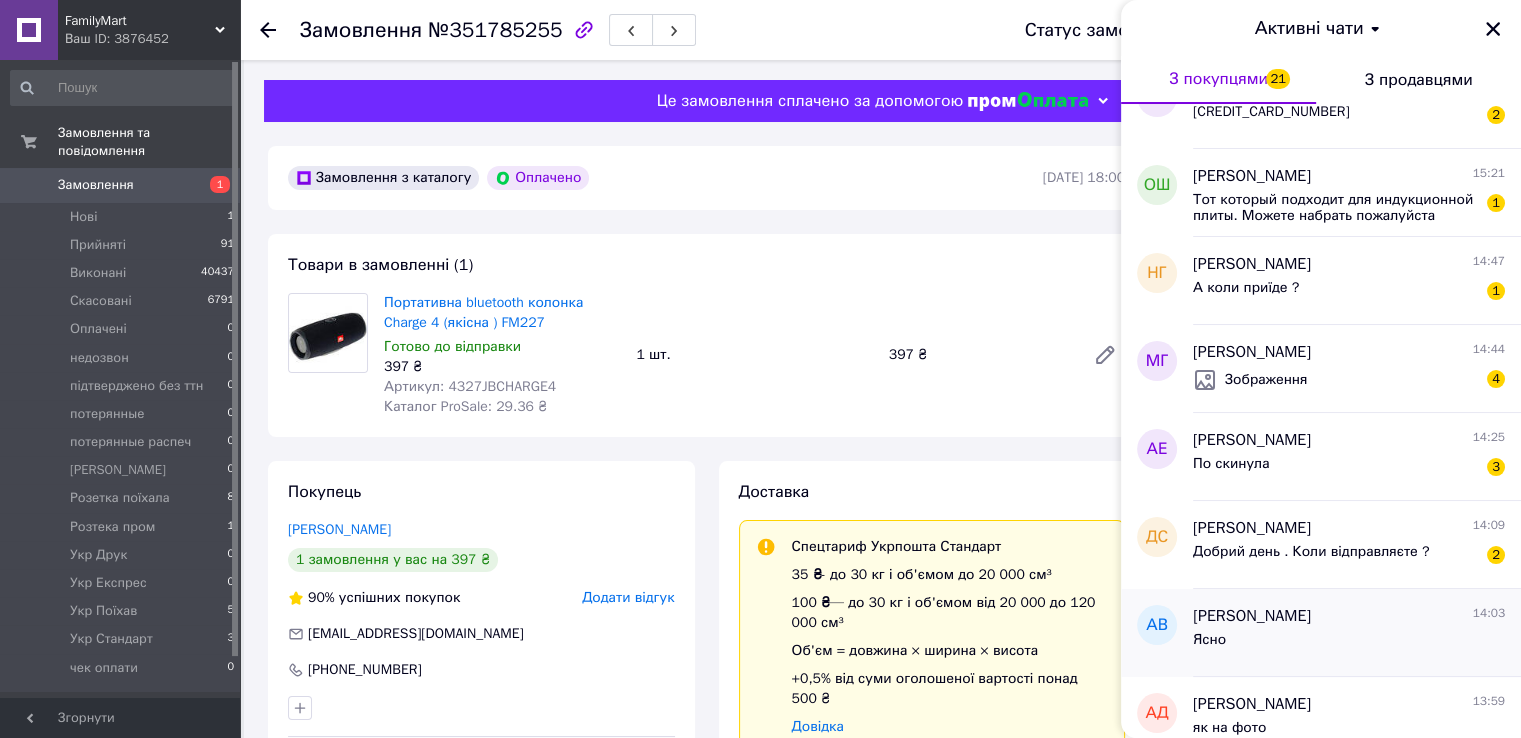 scroll, scrollTop: 400, scrollLeft: 0, axis: vertical 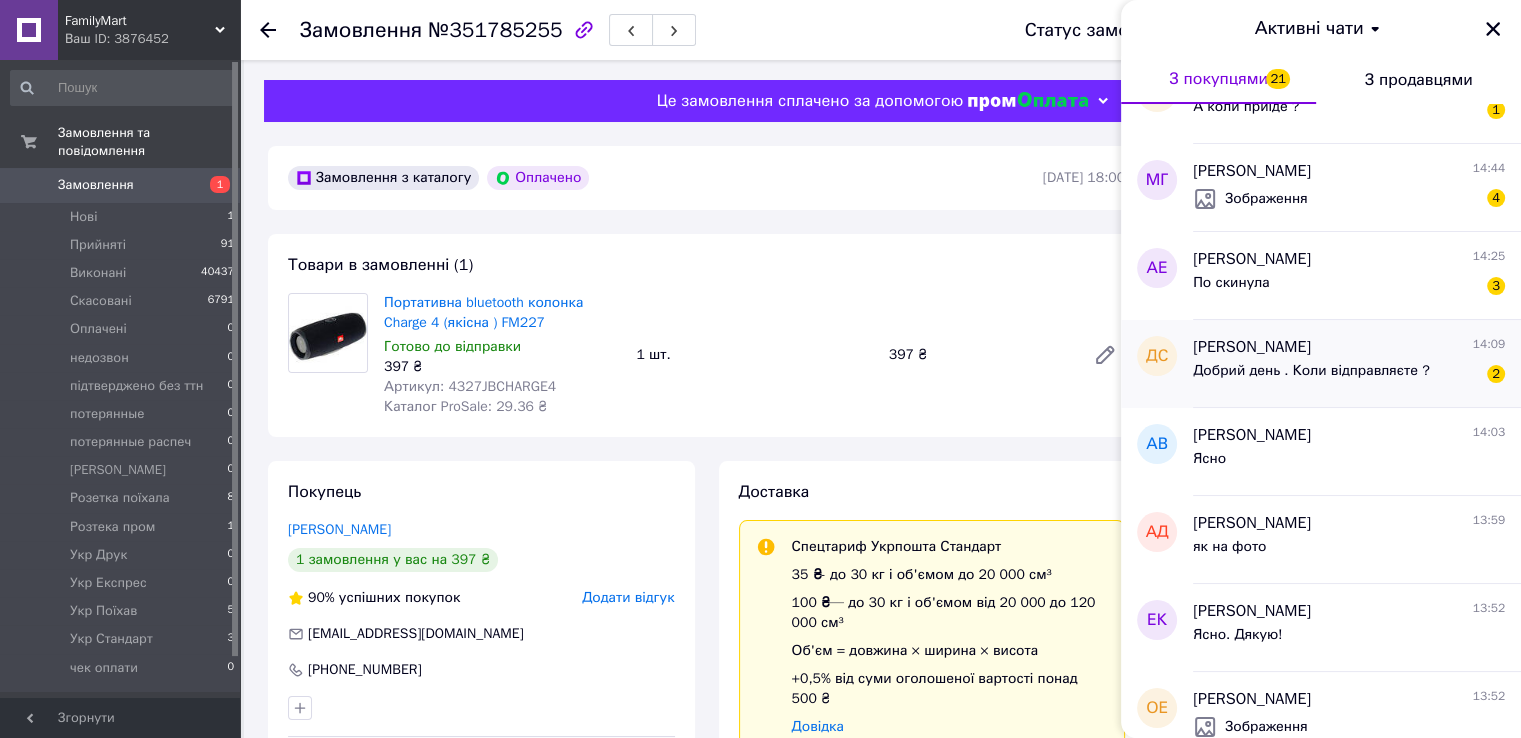 click on "Добрий день . Коли відправляєте ?" at bounding box center [1311, 371] 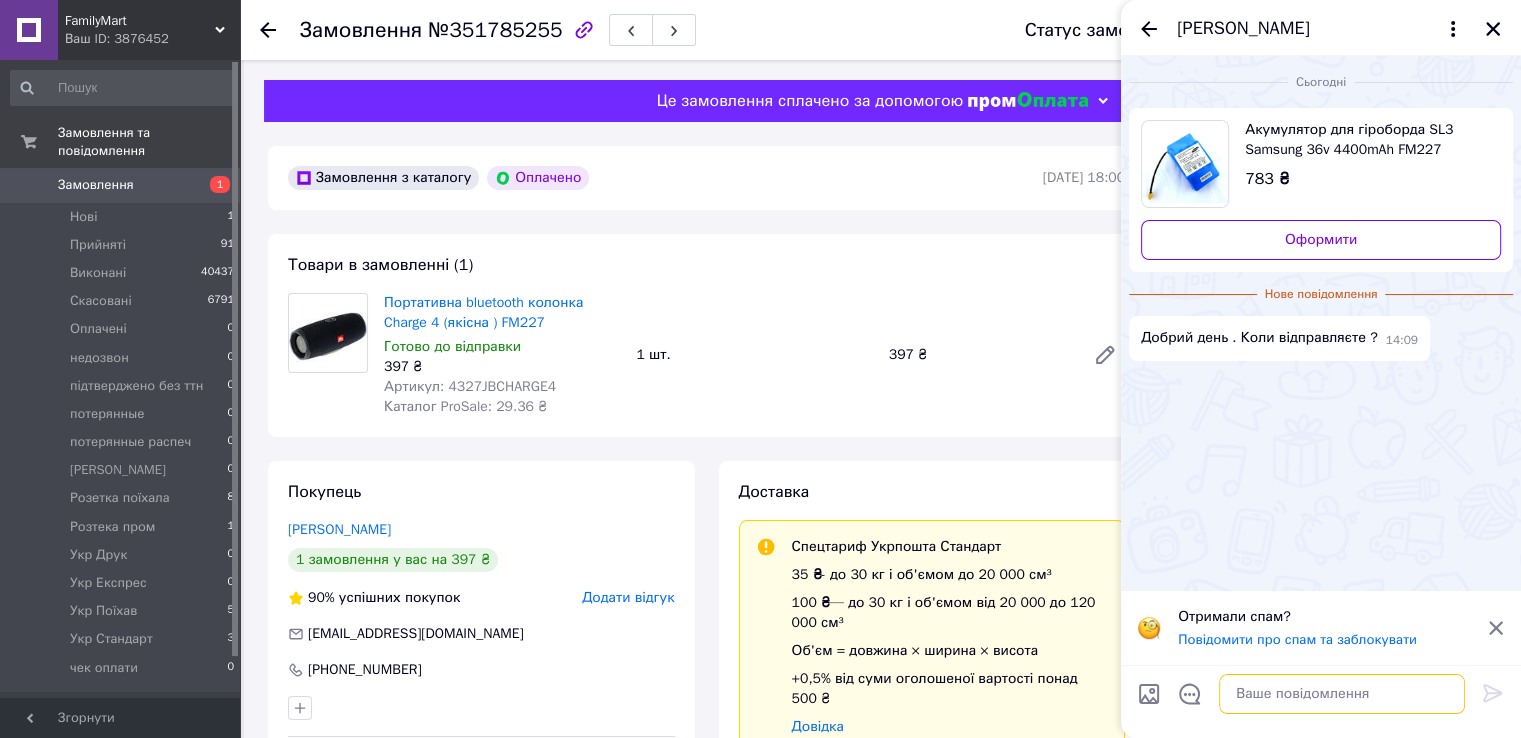 click at bounding box center [1342, 694] 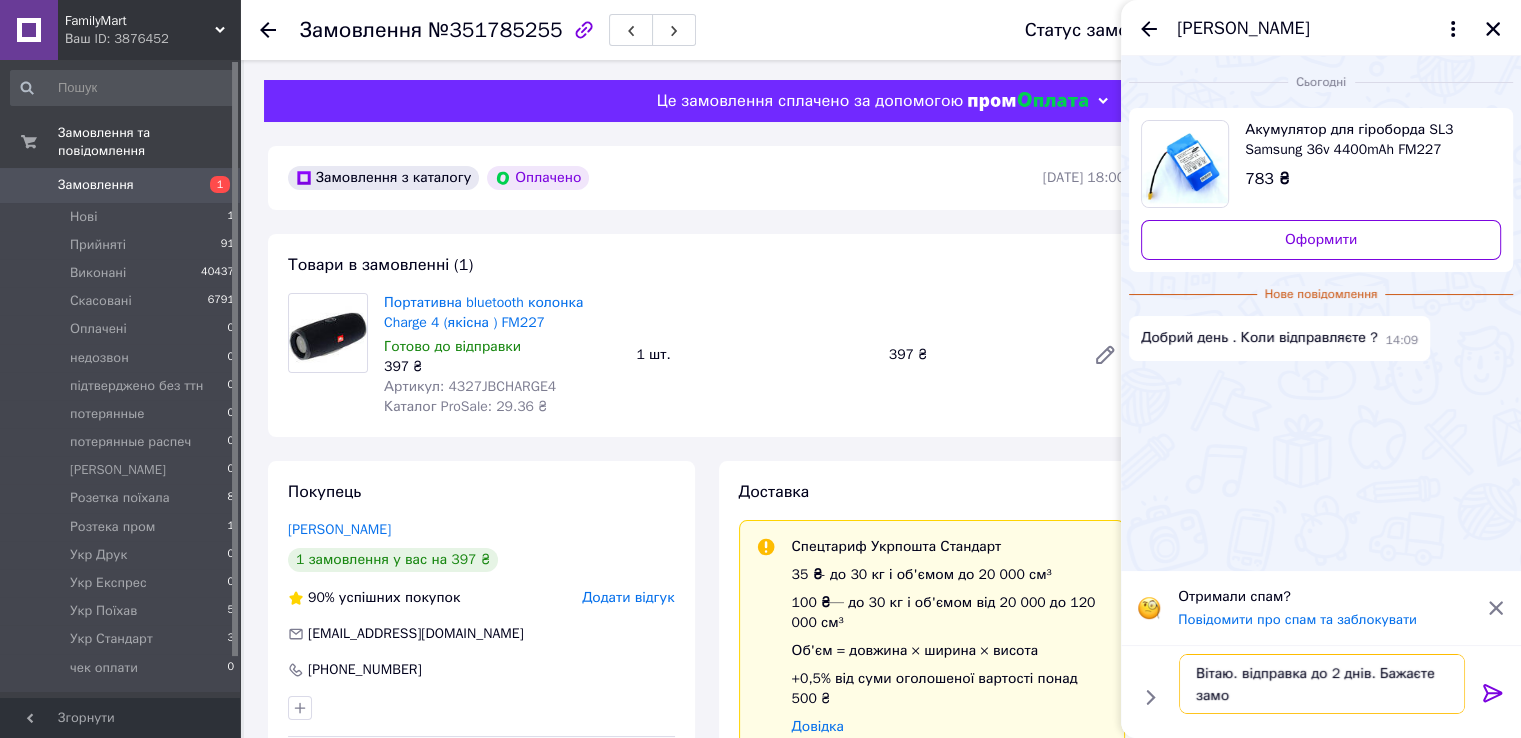 scroll, scrollTop: 1, scrollLeft: 0, axis: vertical 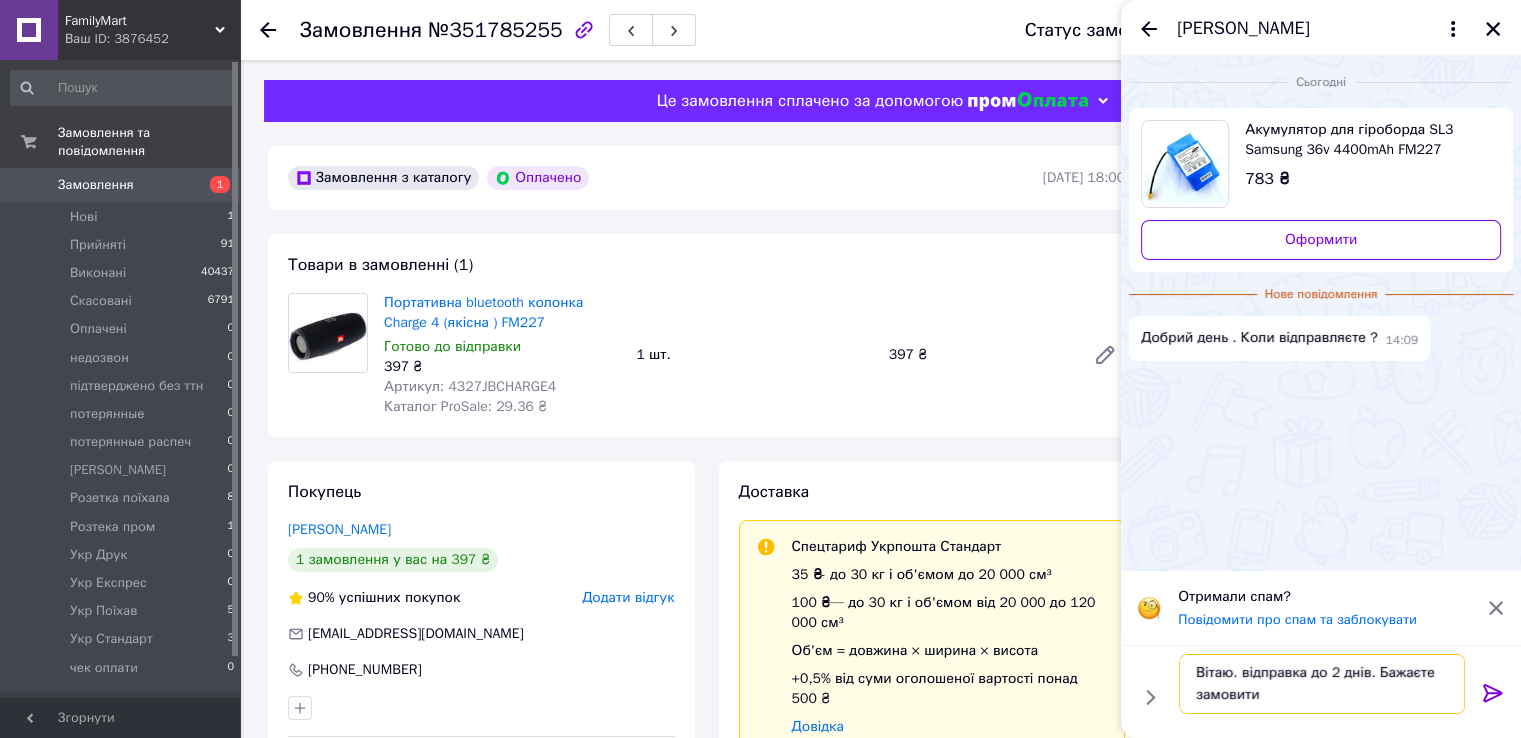 type on "Вітаю. відправка до 2 днів. Бажаєте замовити?" 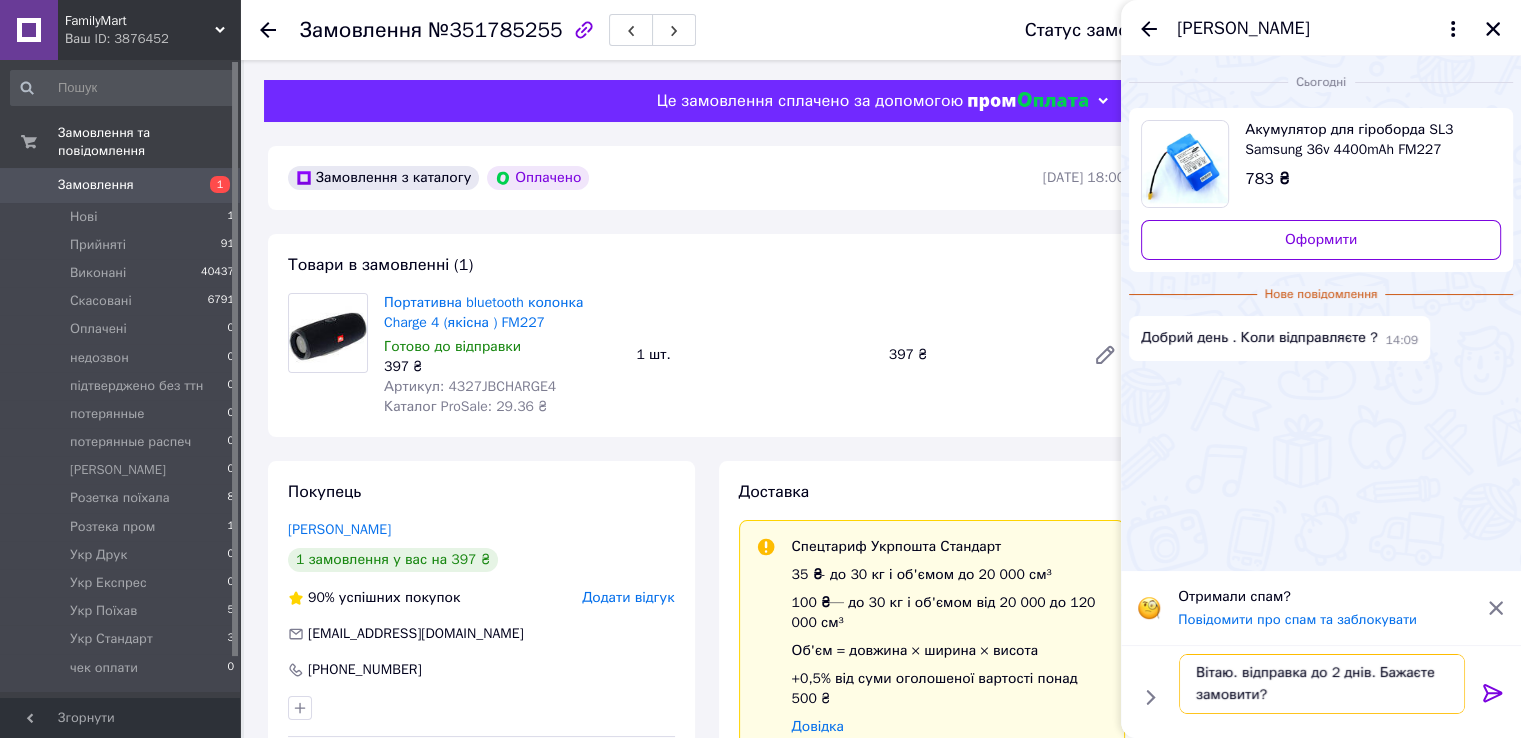 type 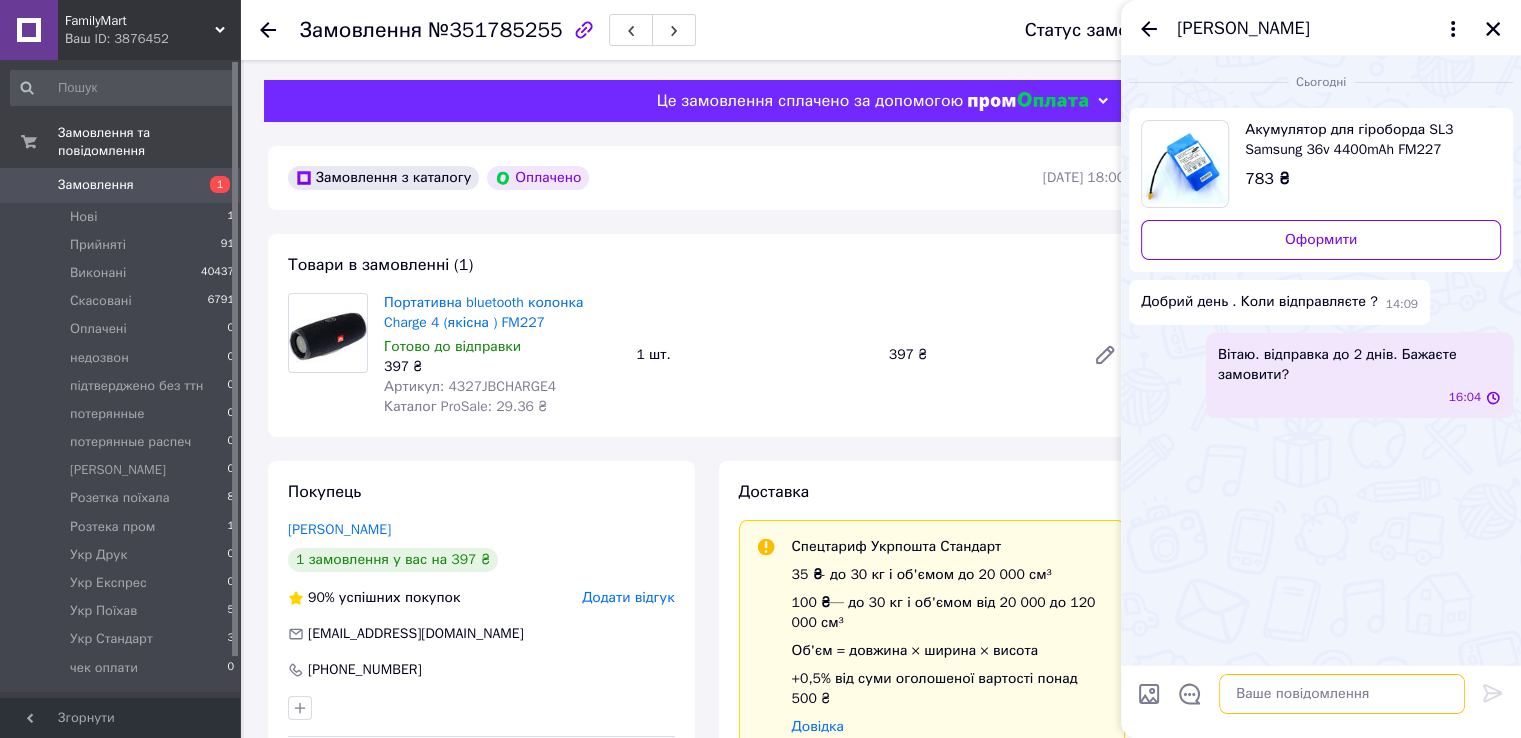 scroll, scrollTop: 0, scrollLeft: 0, axis: both 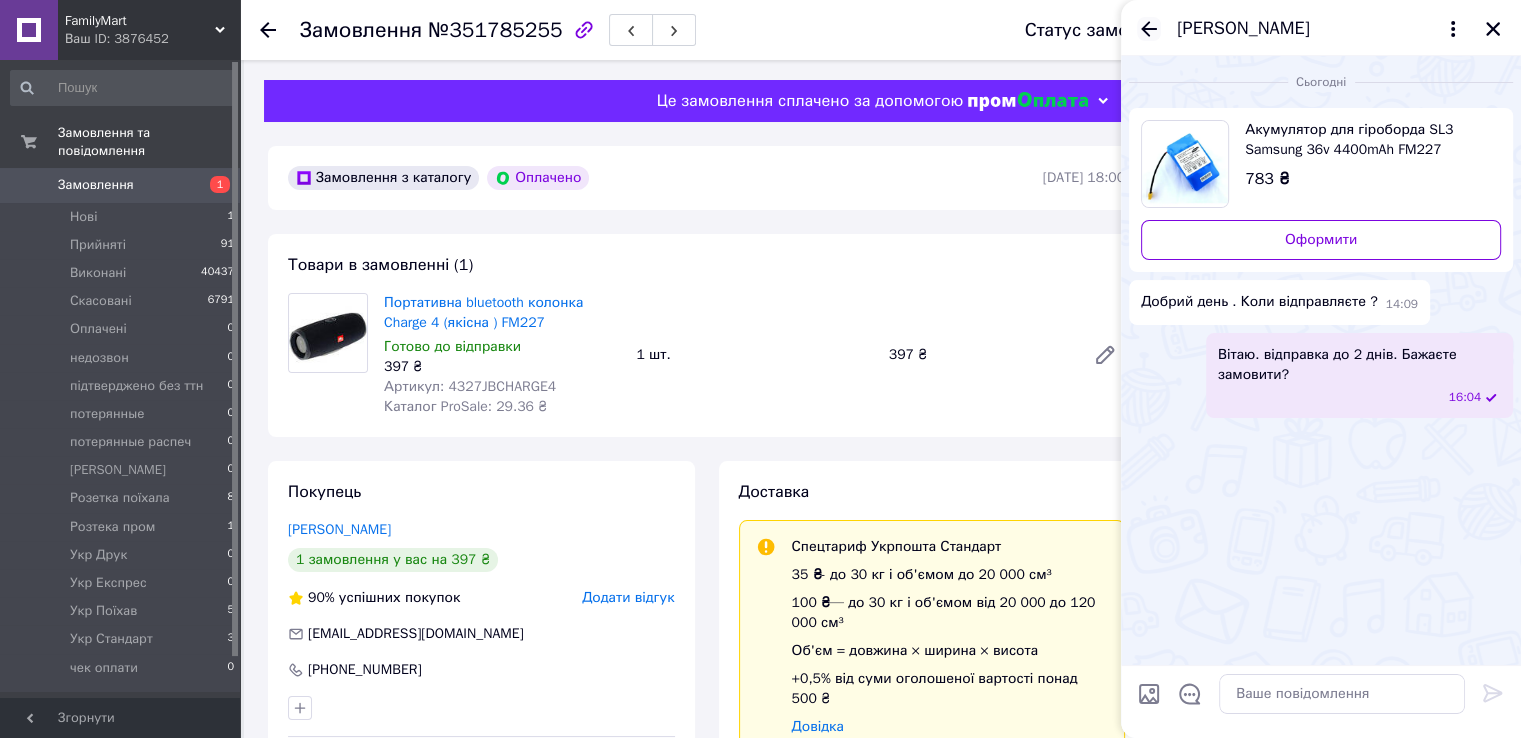 click 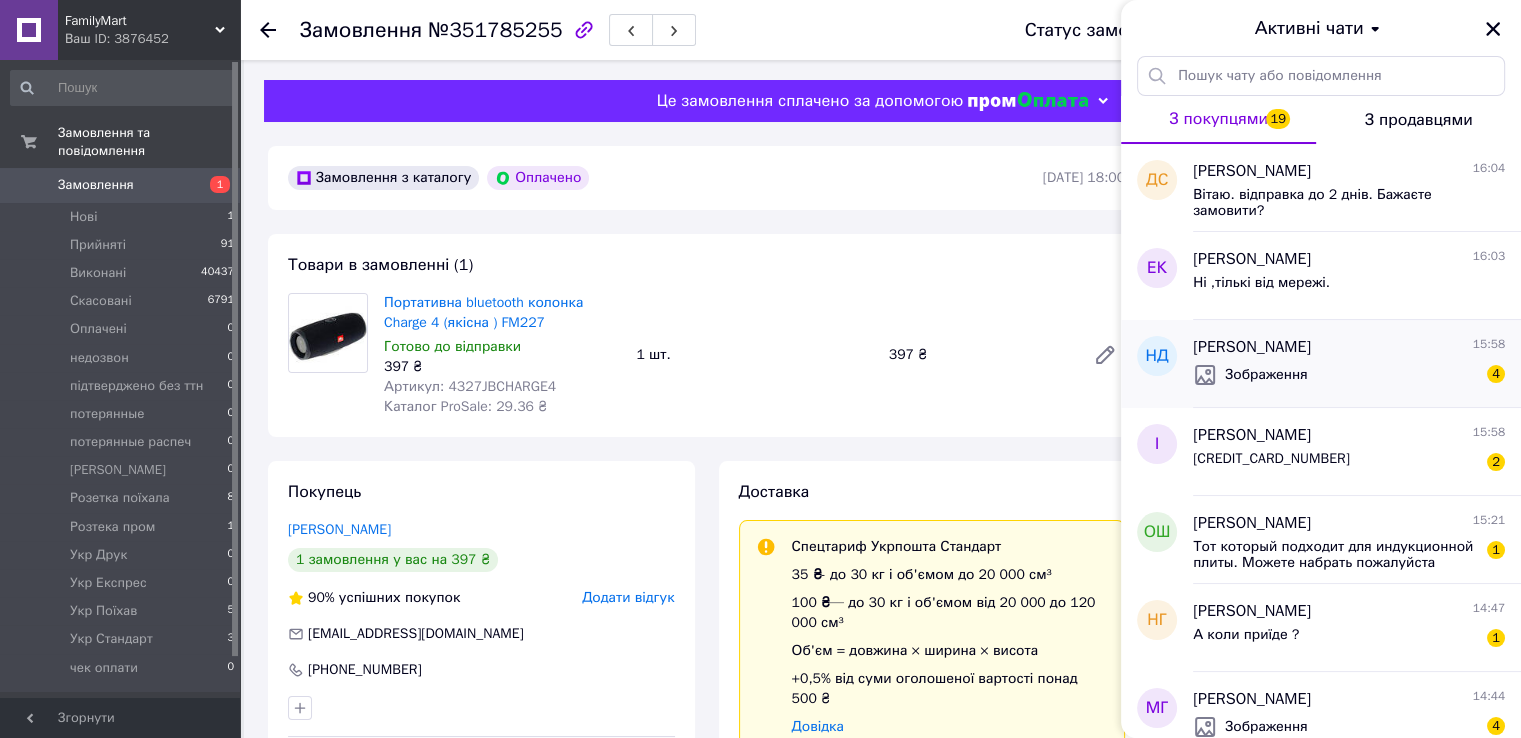 click on "Зображення" at bounding box center (1266, 375) 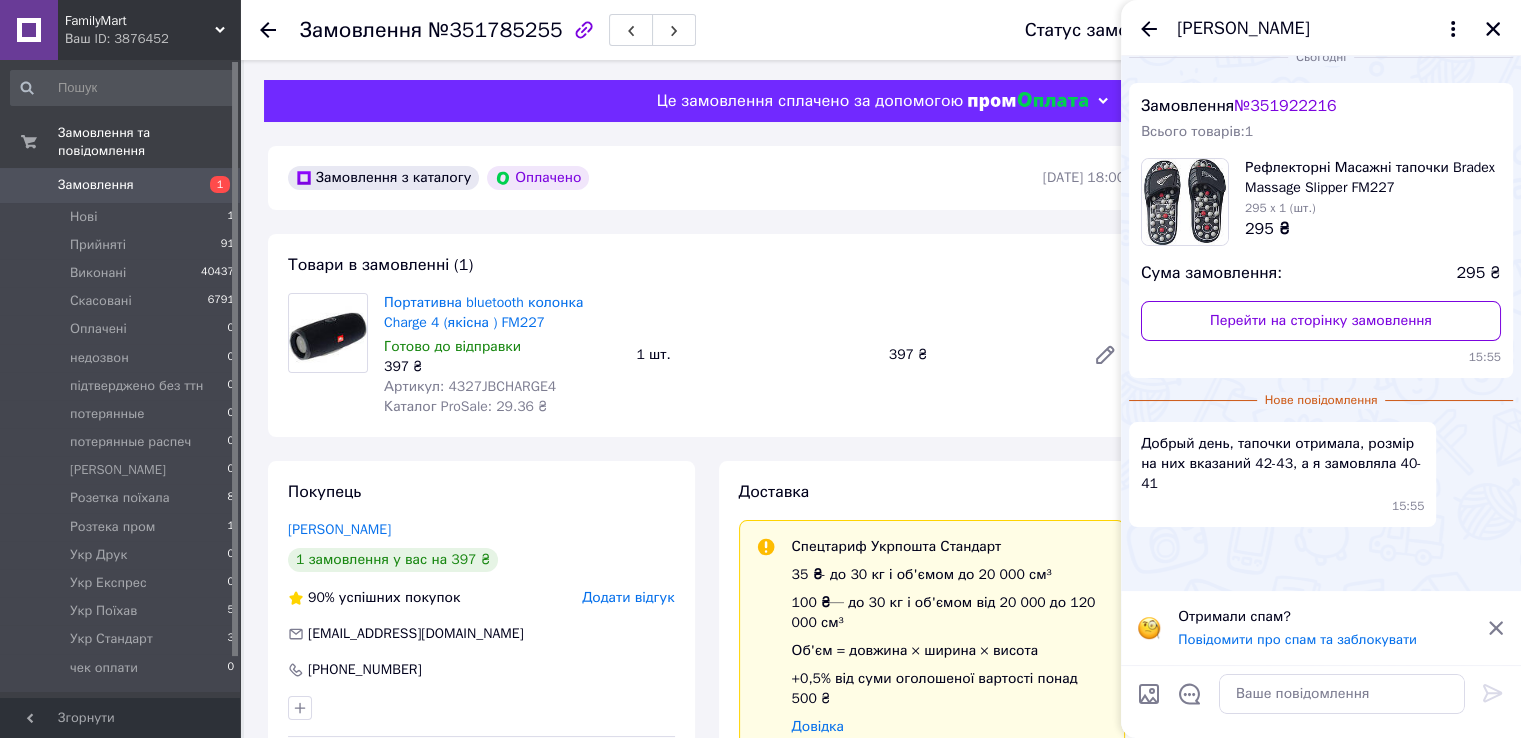 scroll, scrollTop: 564, scrollLeft: 0, axis: vertical 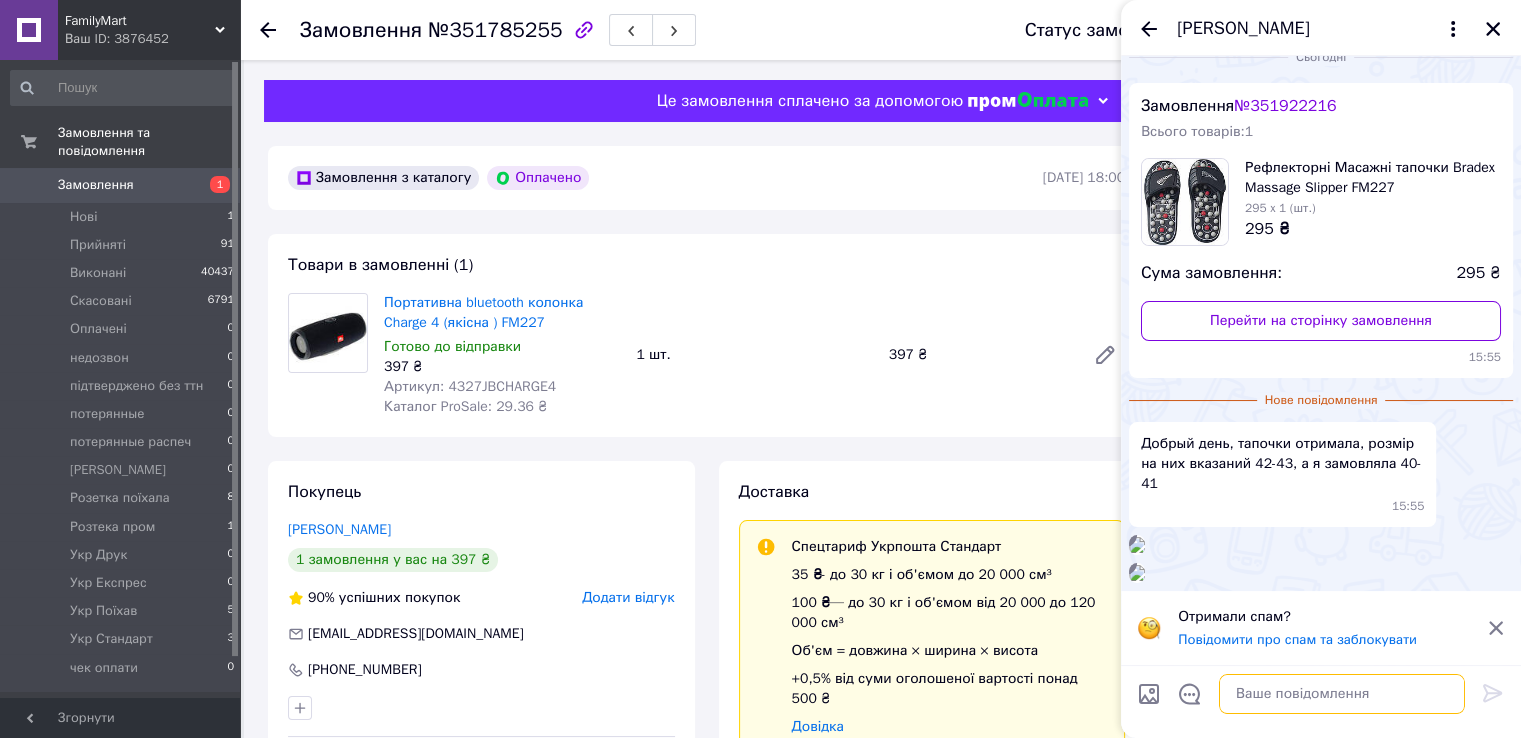 click at bounding box center (1342, 694) 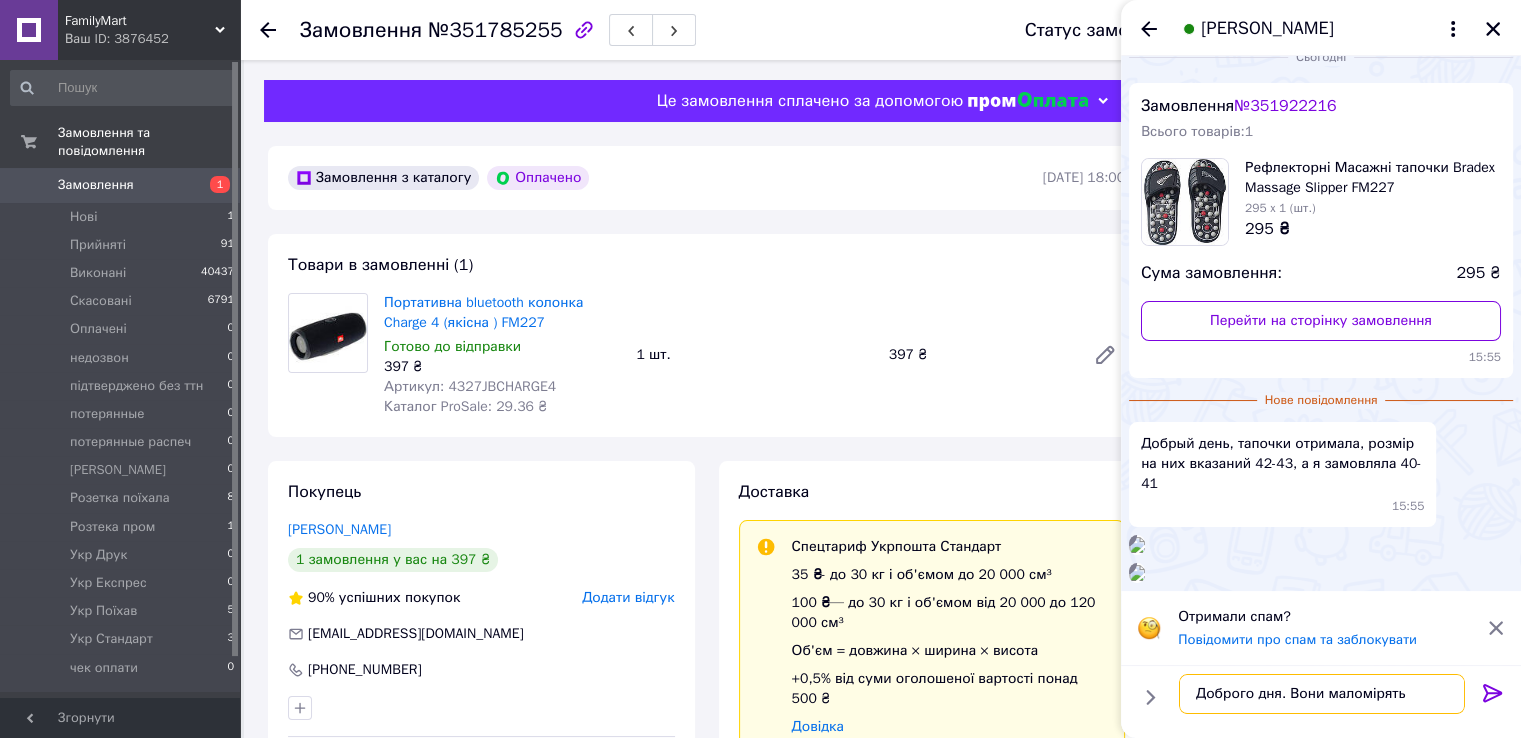 scroll, scrollTop: 464, scrollLeft: 0, axis: vertical 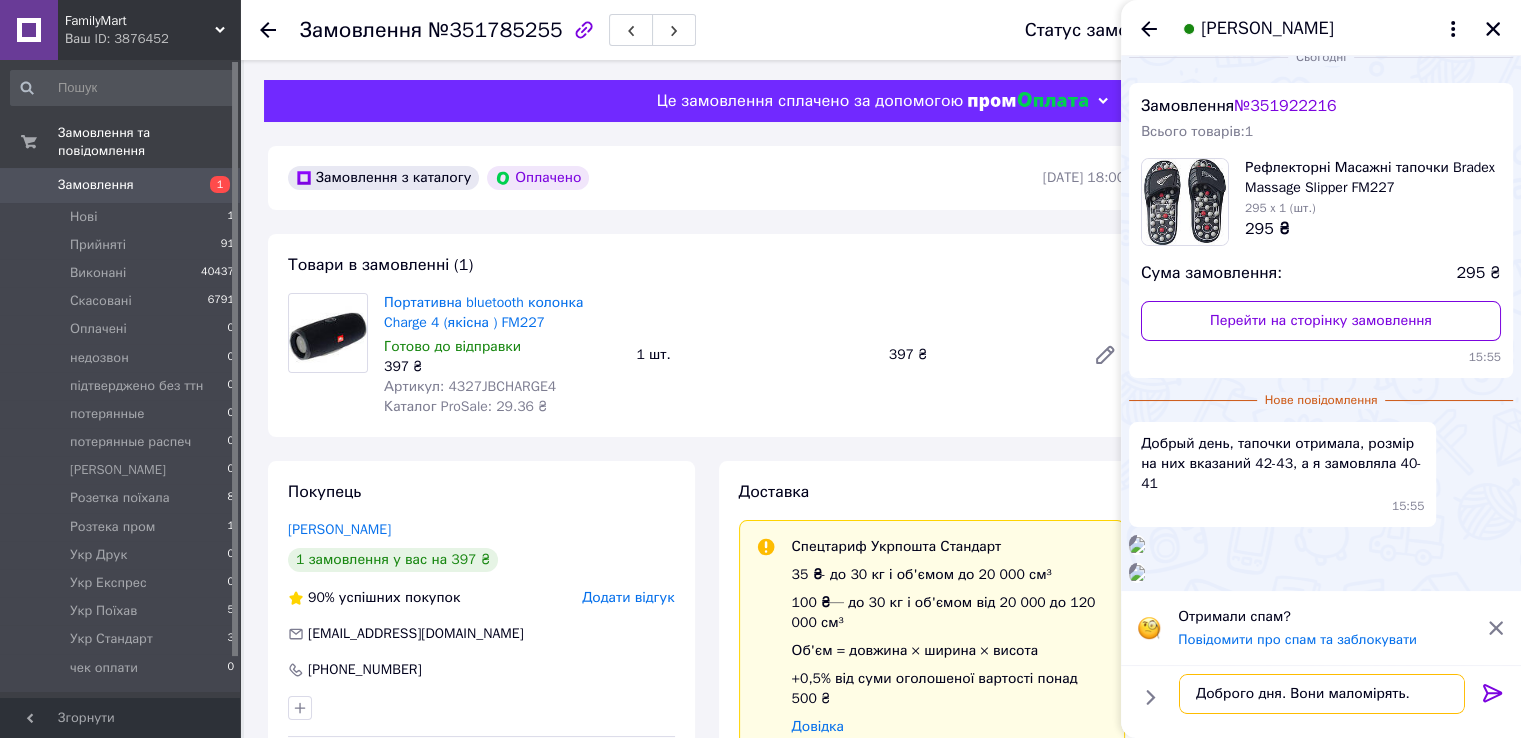 type 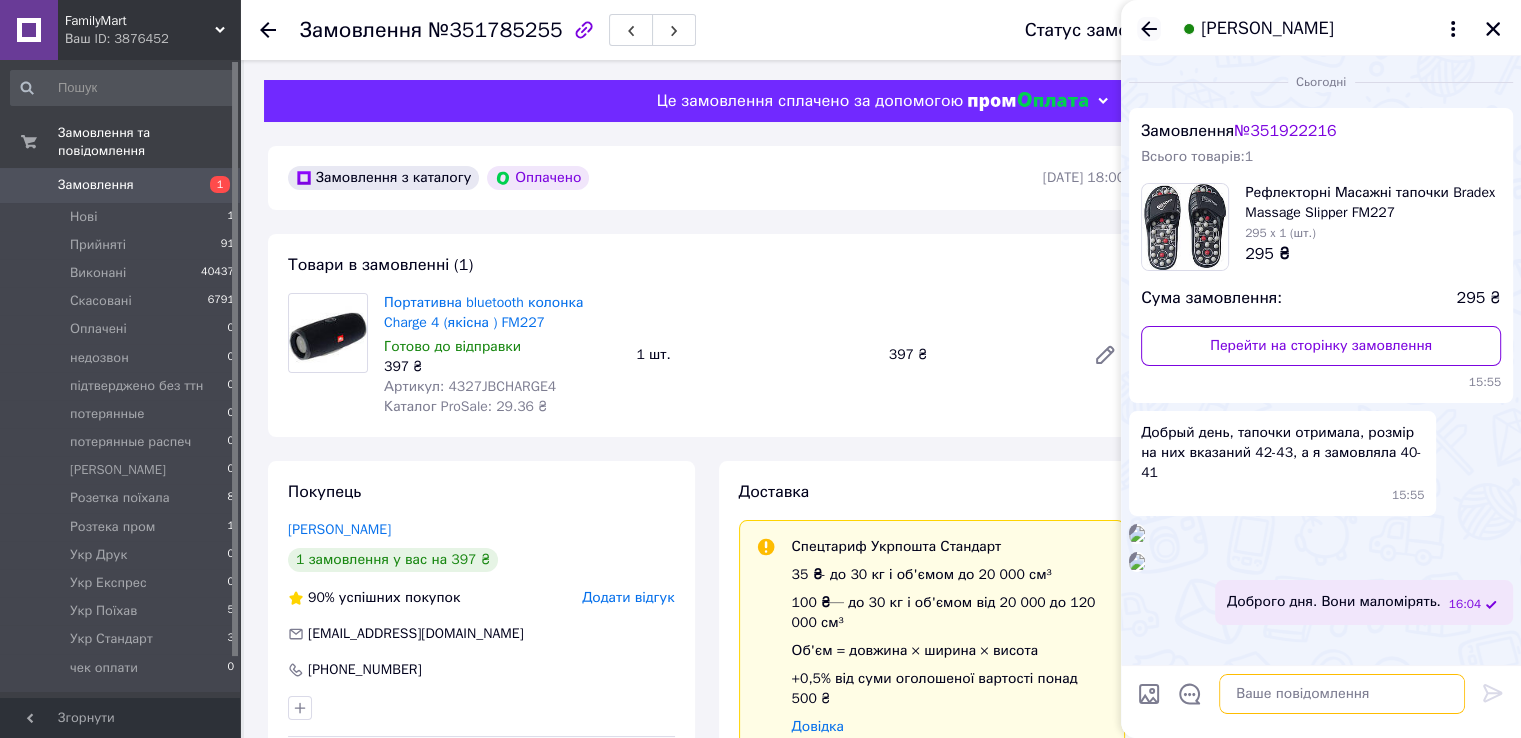 scroll, scrollTop: 508, scrollLeft: 0, axis: vertical 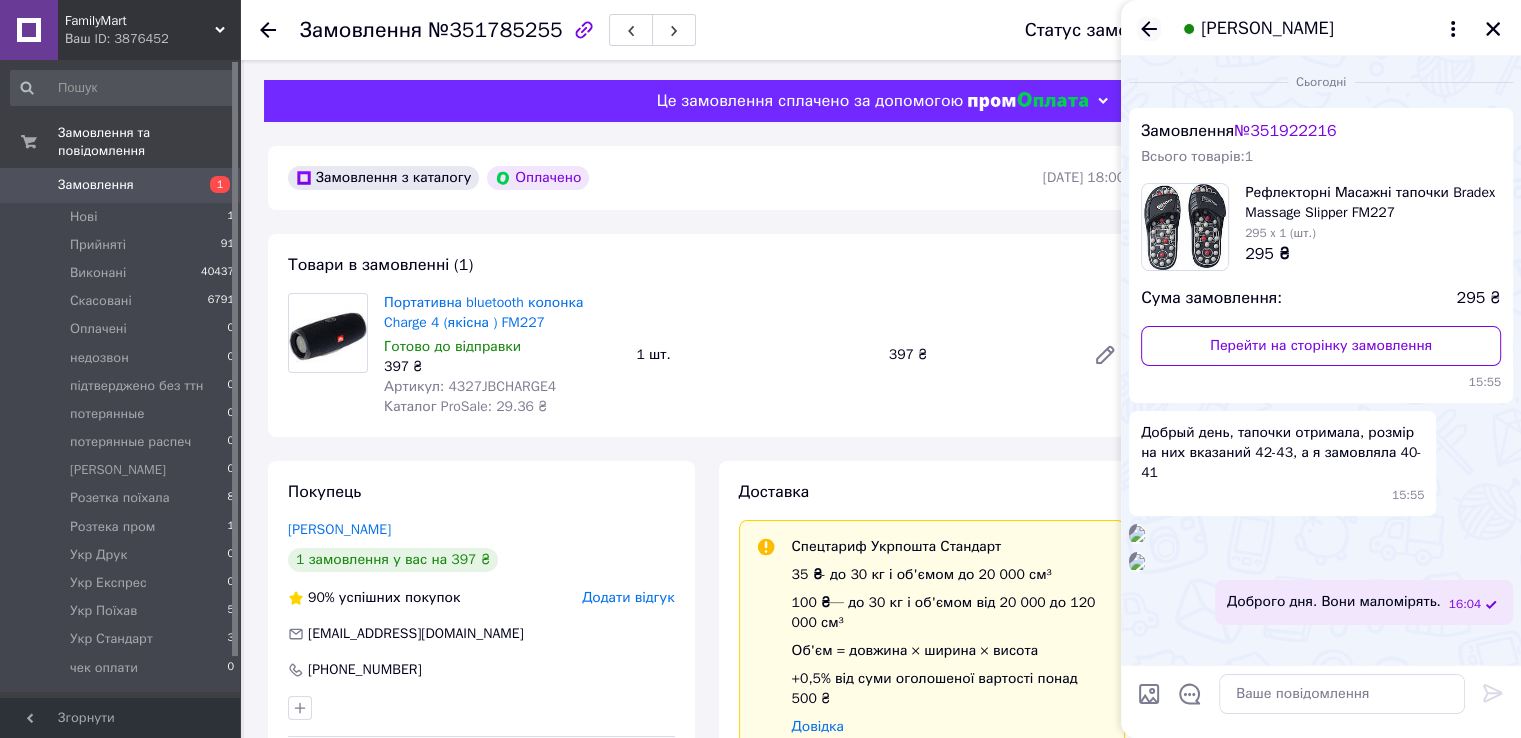 click 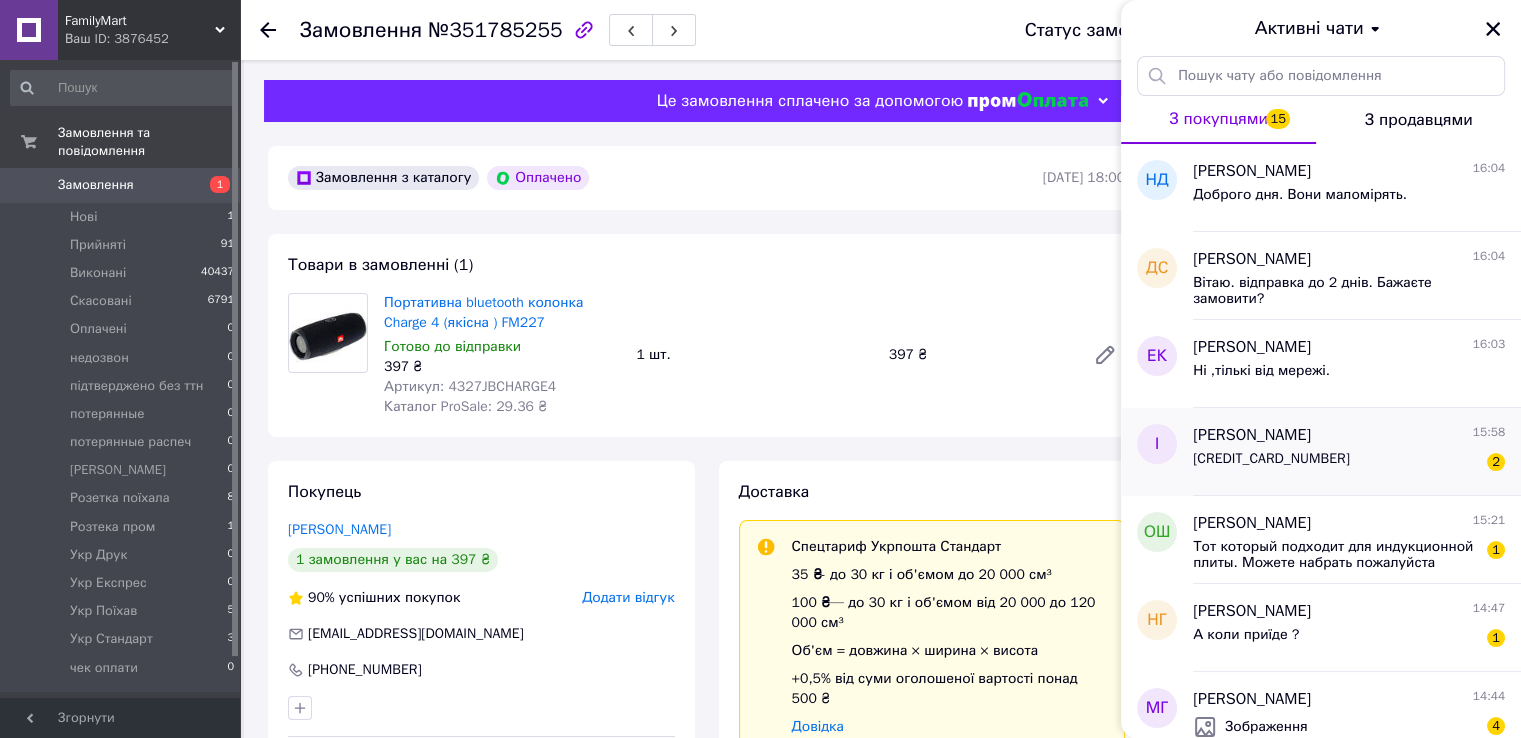 click on "4149439026547301" at bounding box center [1271, 465] 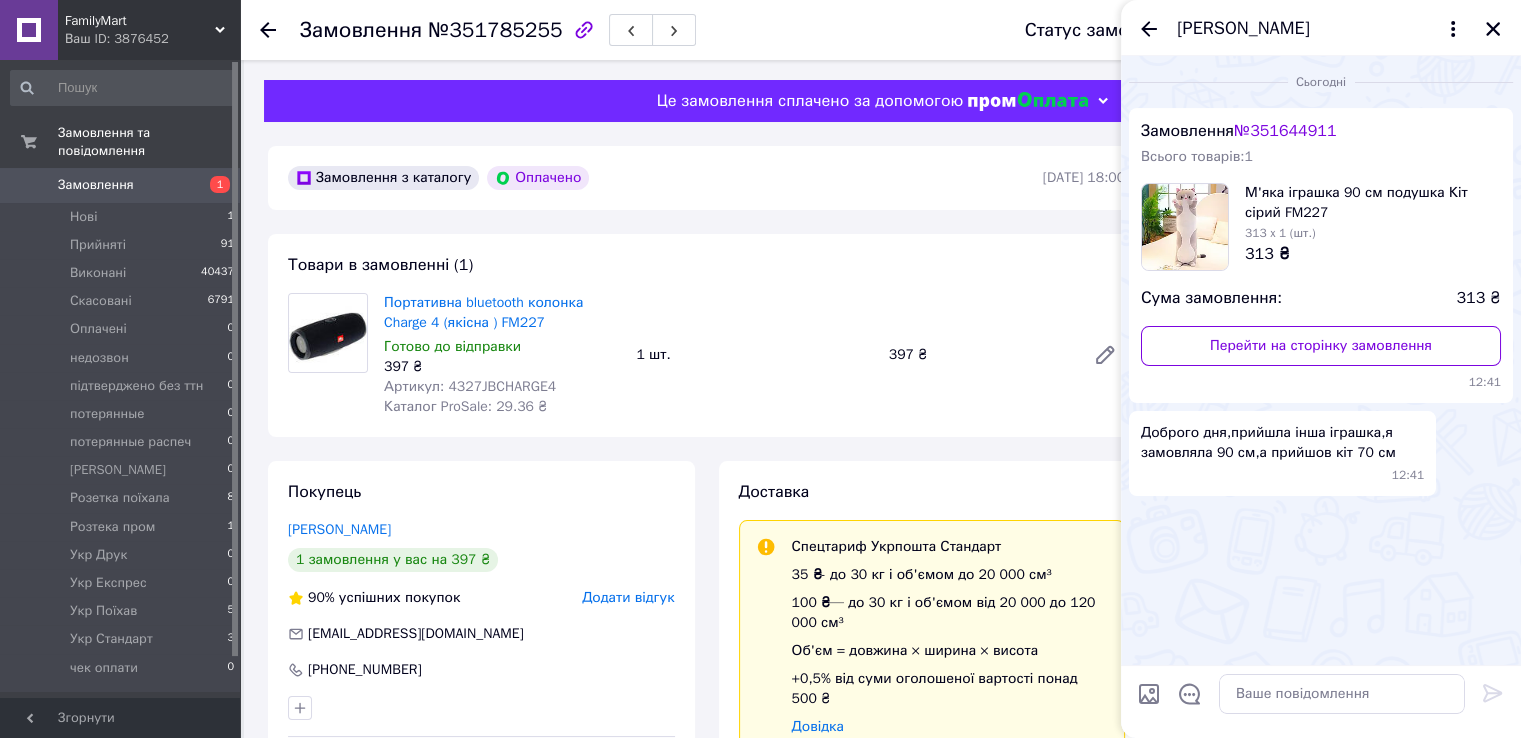 scroll, scrollTop: 642, scrollLeft: 0, axis: vertical 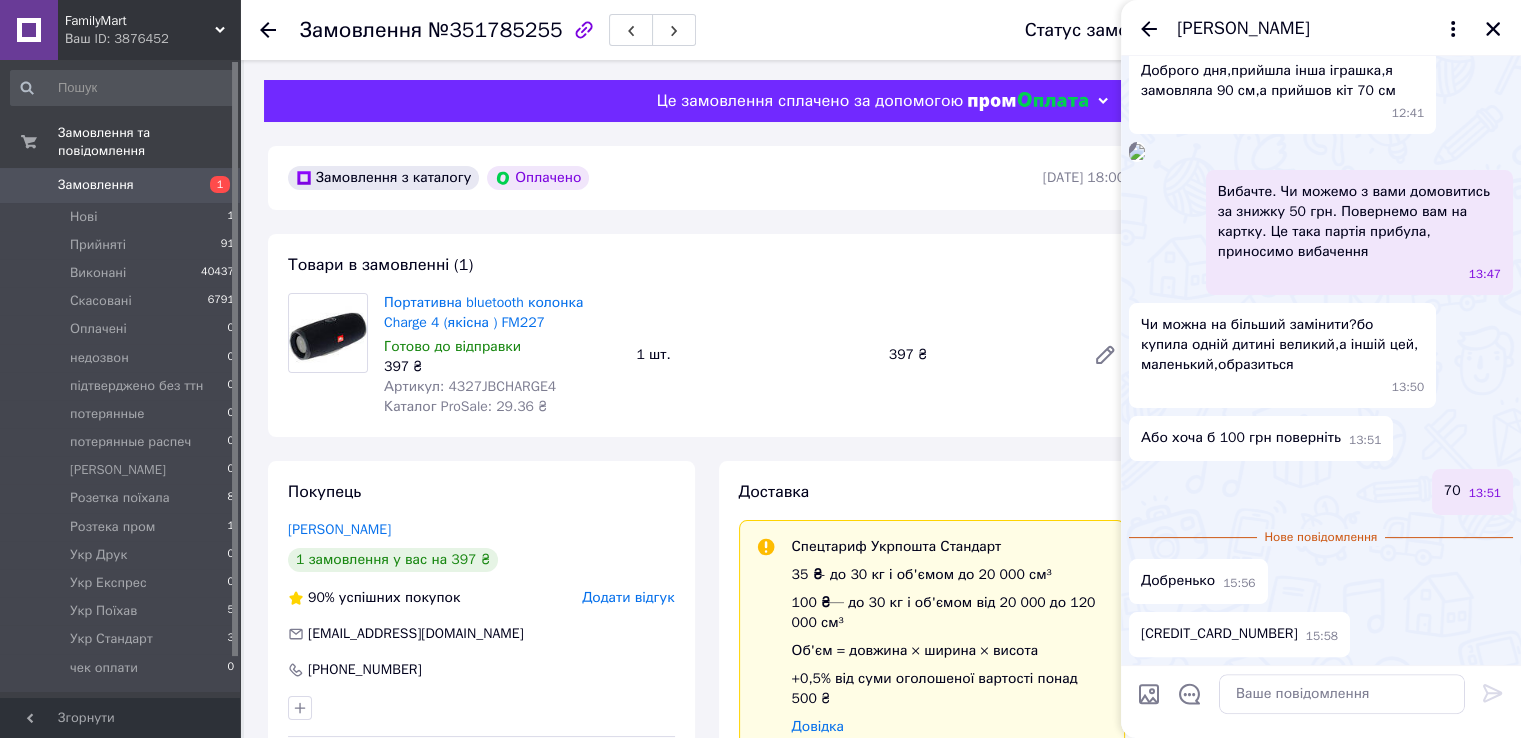 click on "4149439026547301" at bounding box center [1219, 634] 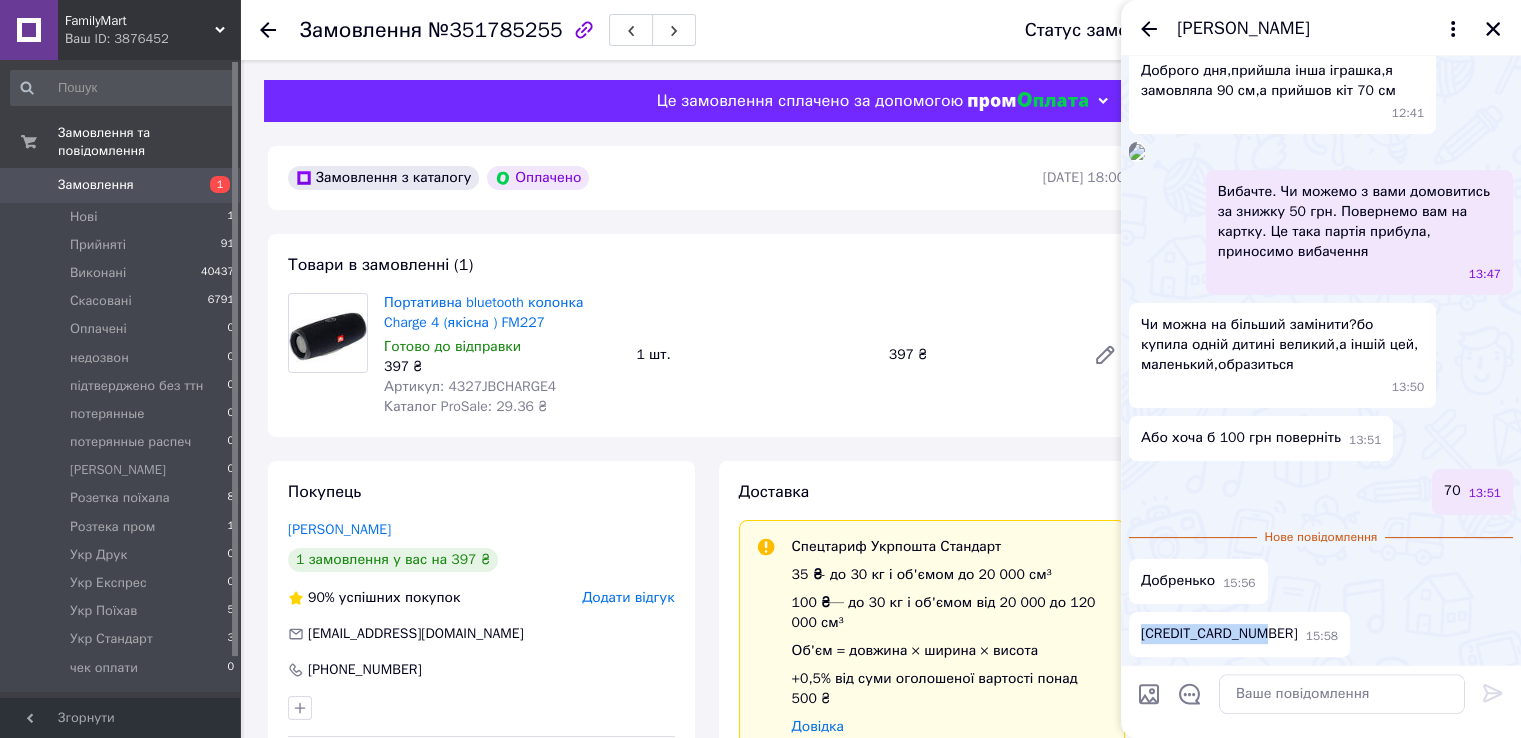 click on "4149439026547301" at bounding box center [1219, 634] 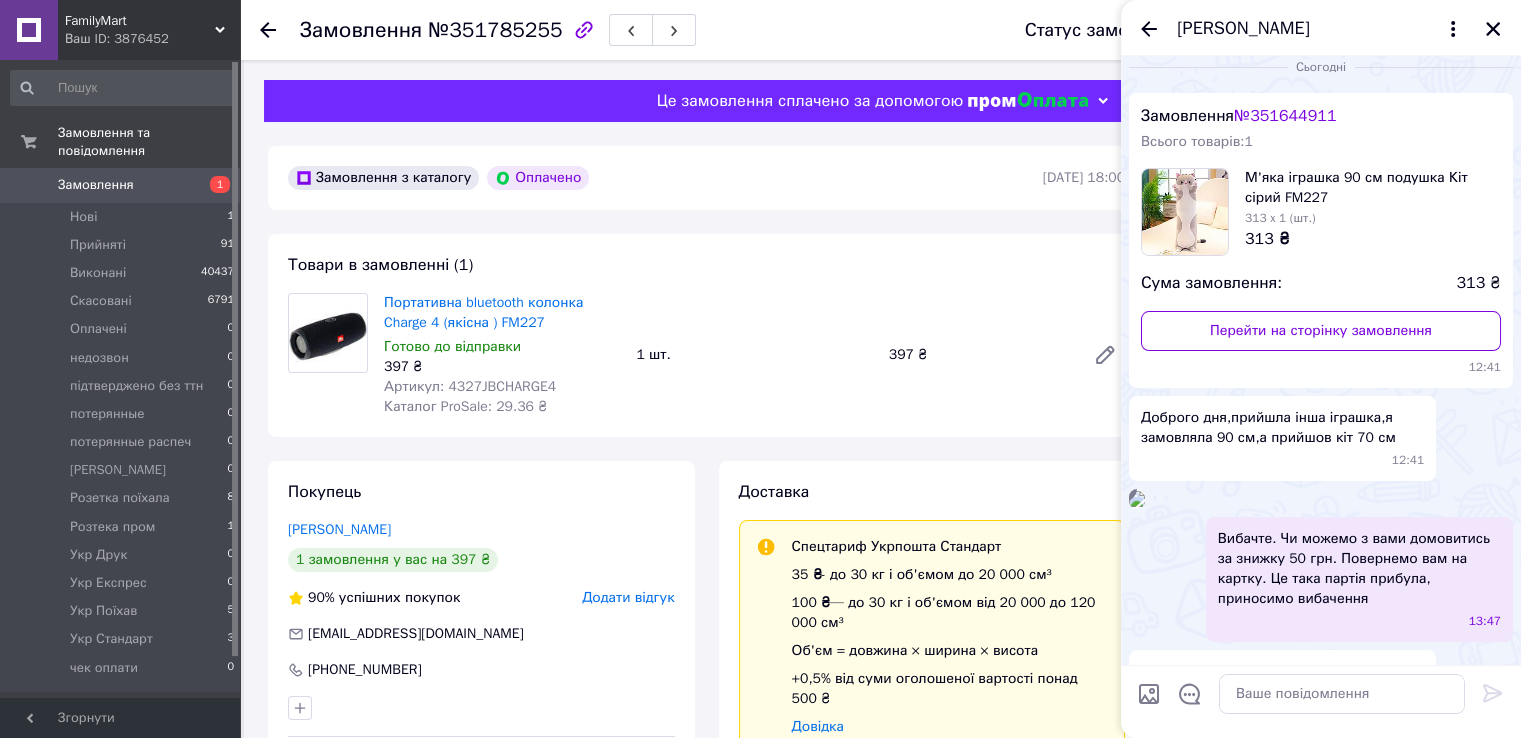 scroll, scrollTop: 0, scrollLeft: 0, axis: both 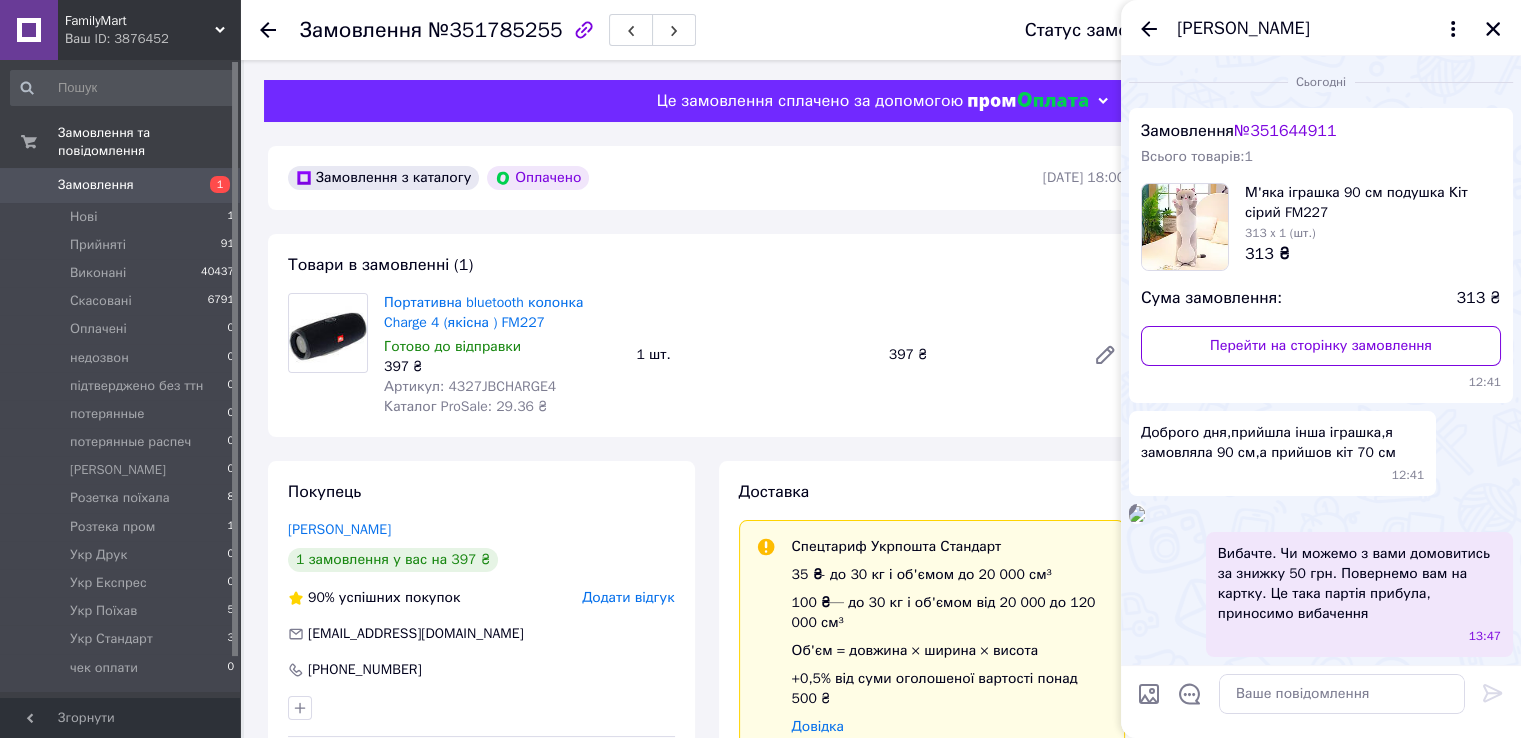click on "№ 351644911" at bounding box center (1285, 131) 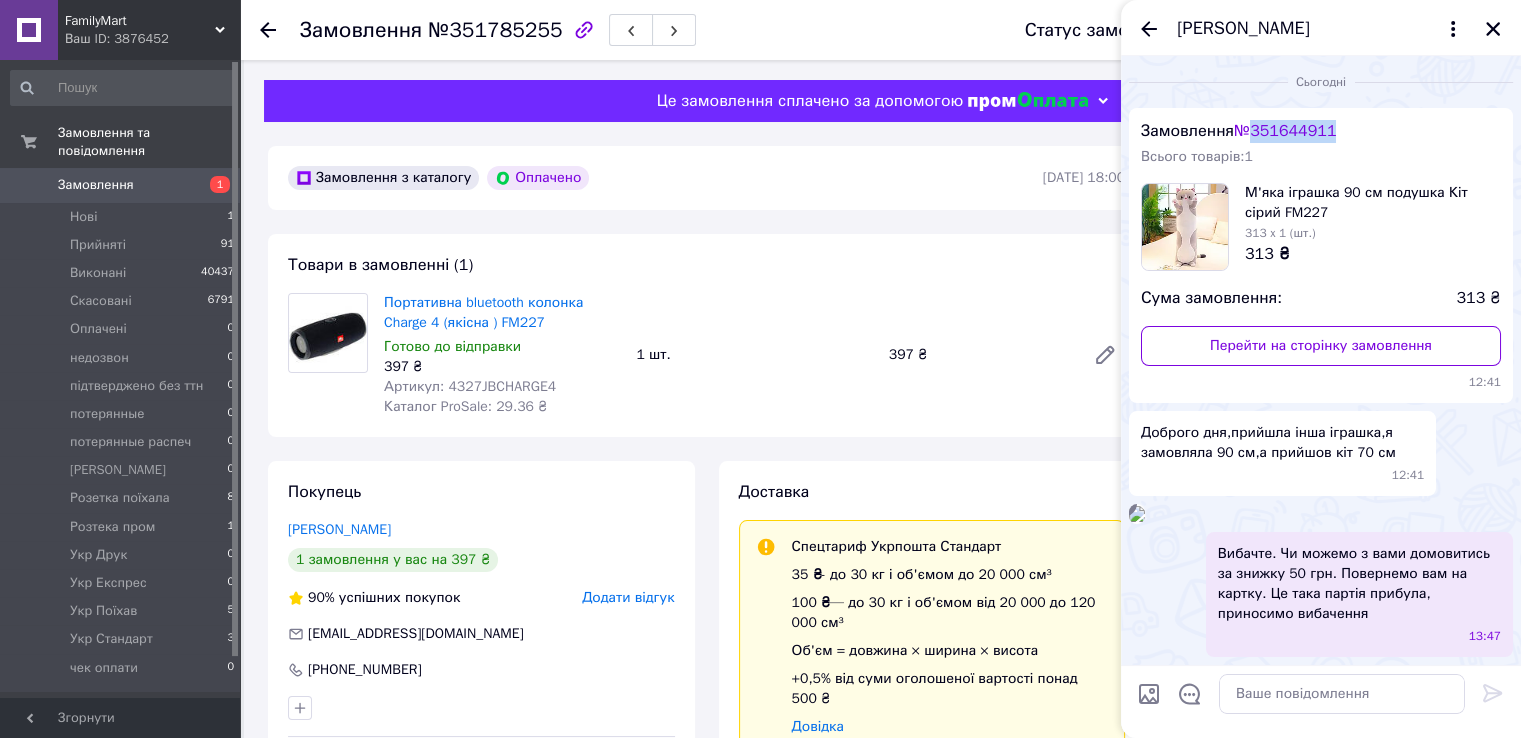 click on "№ 351644911" at bounding box center [1285, 131] 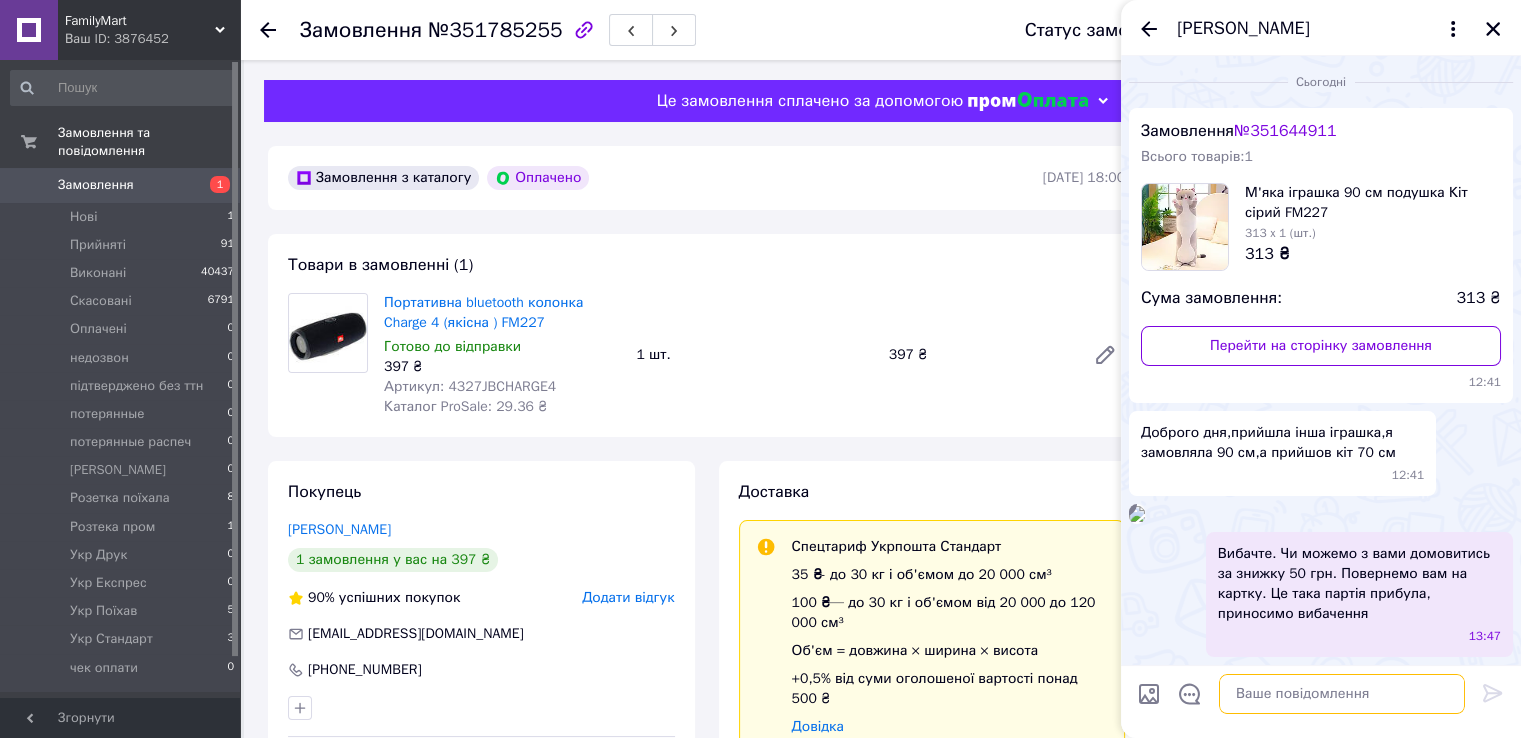 click at bounding box center (1342, 694) 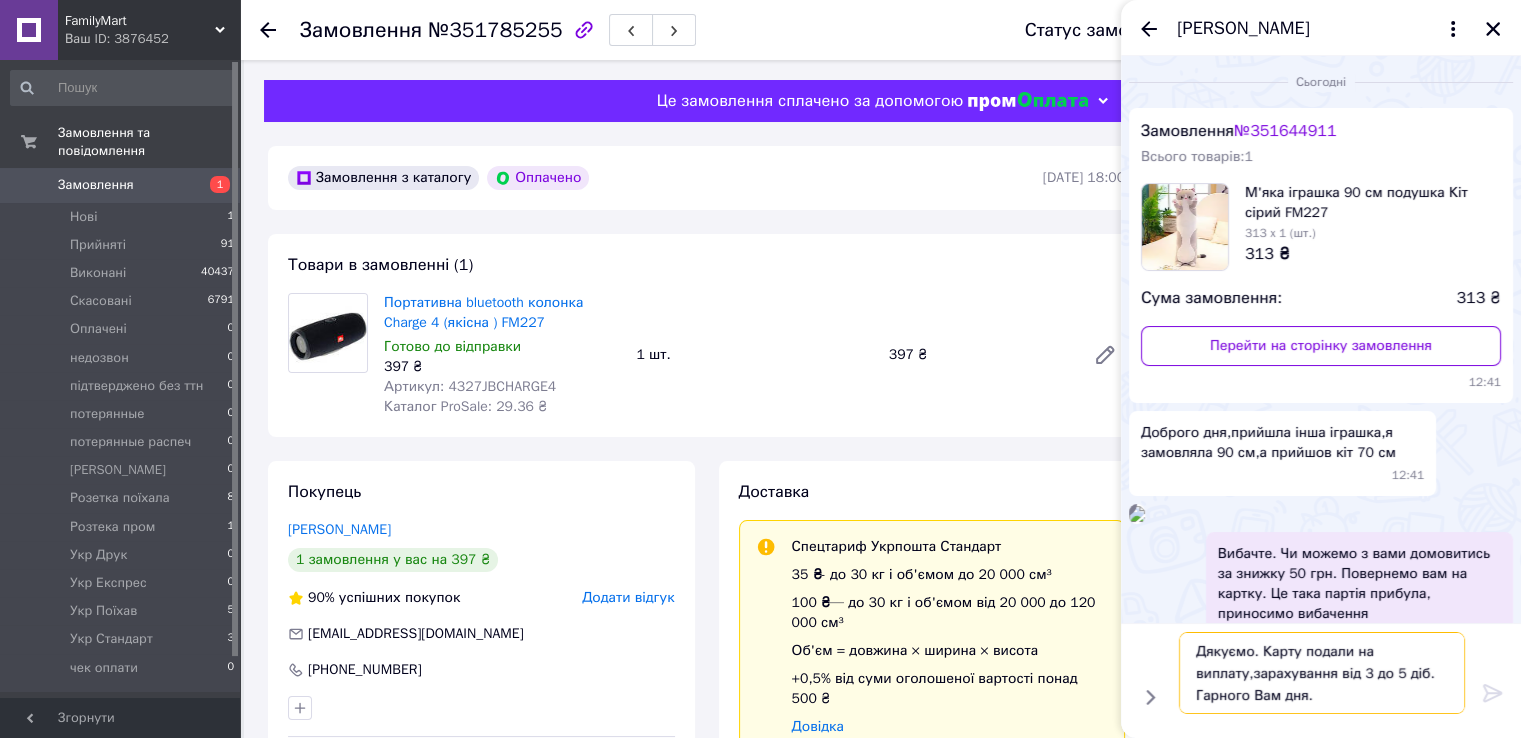 type 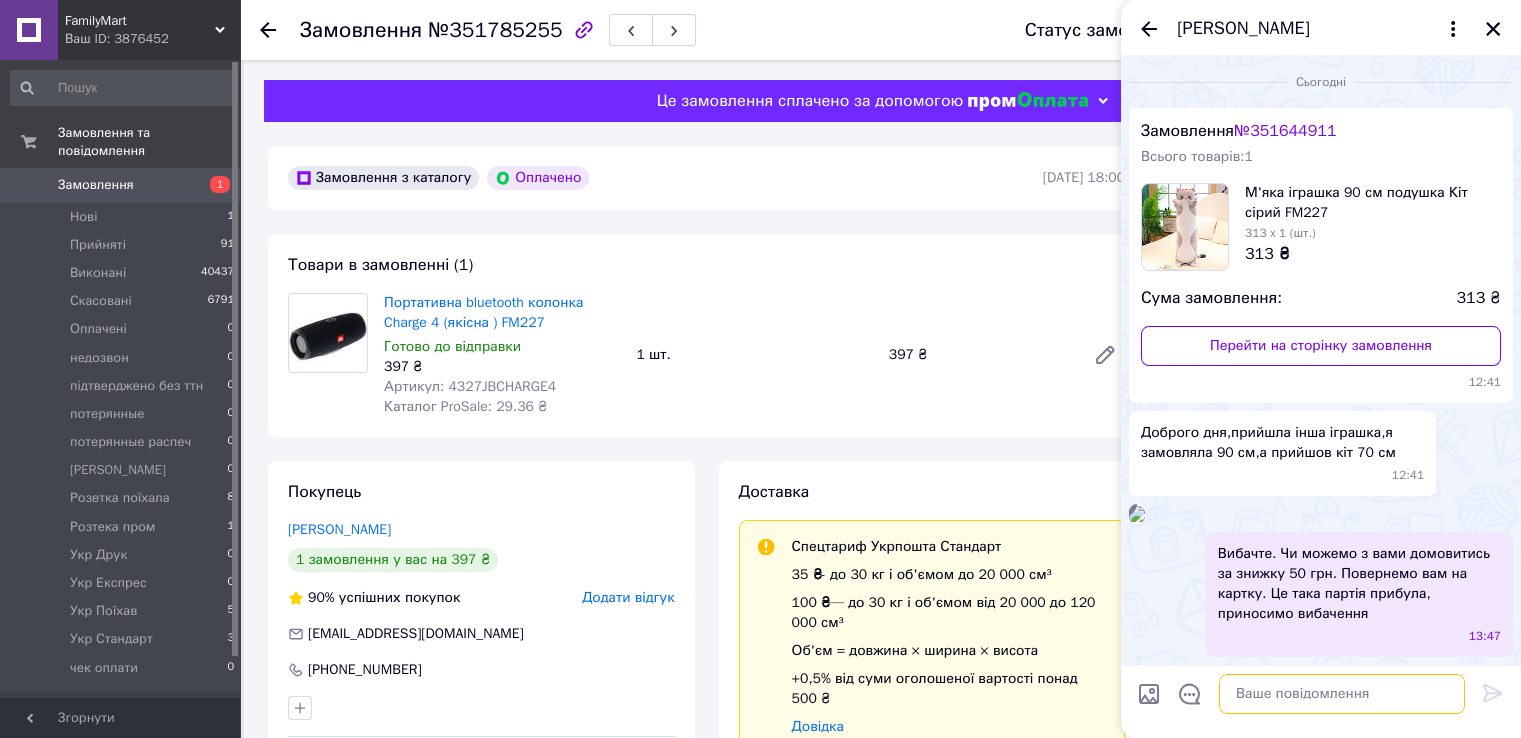 scroll, scrollTop: 719, scrollLeft: 0, axis: vertical 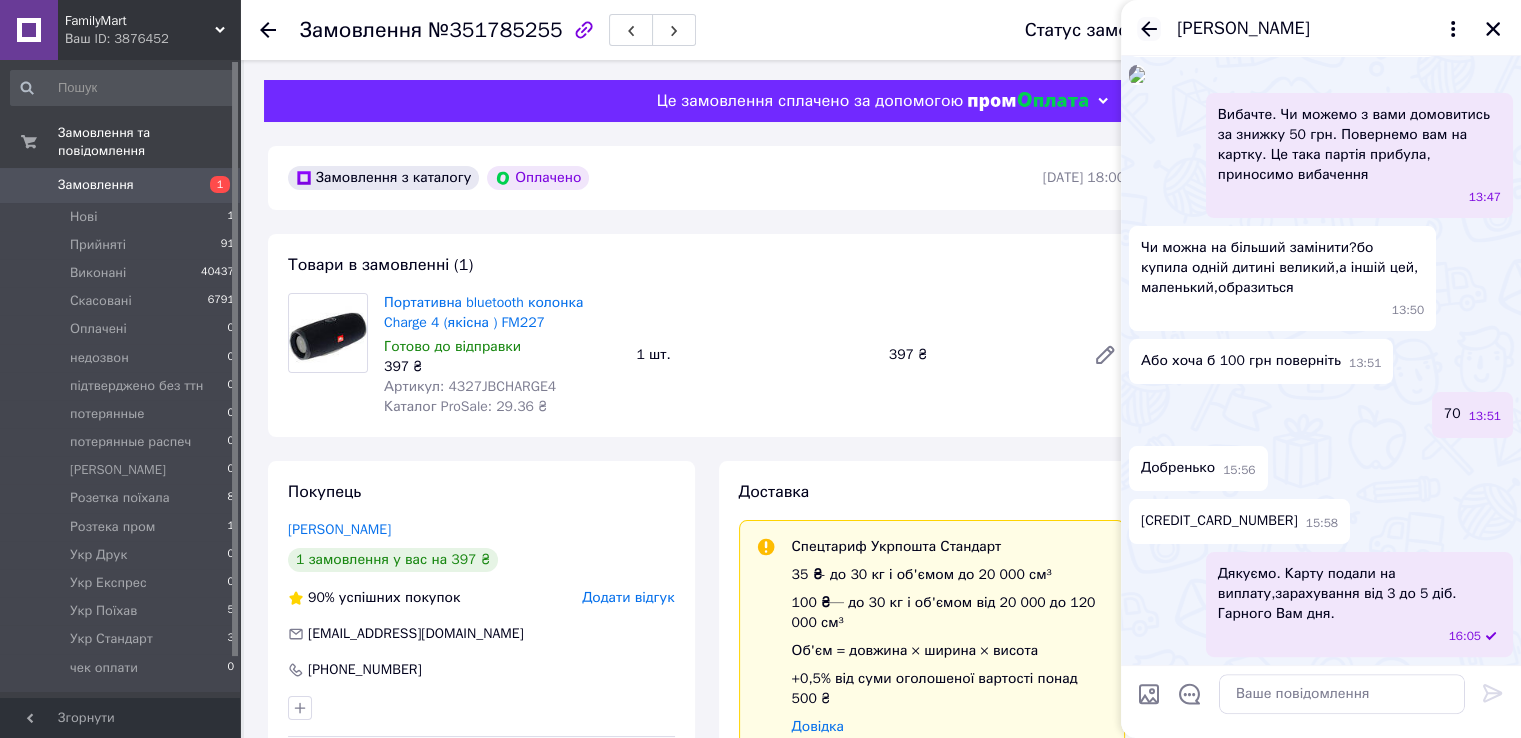 click 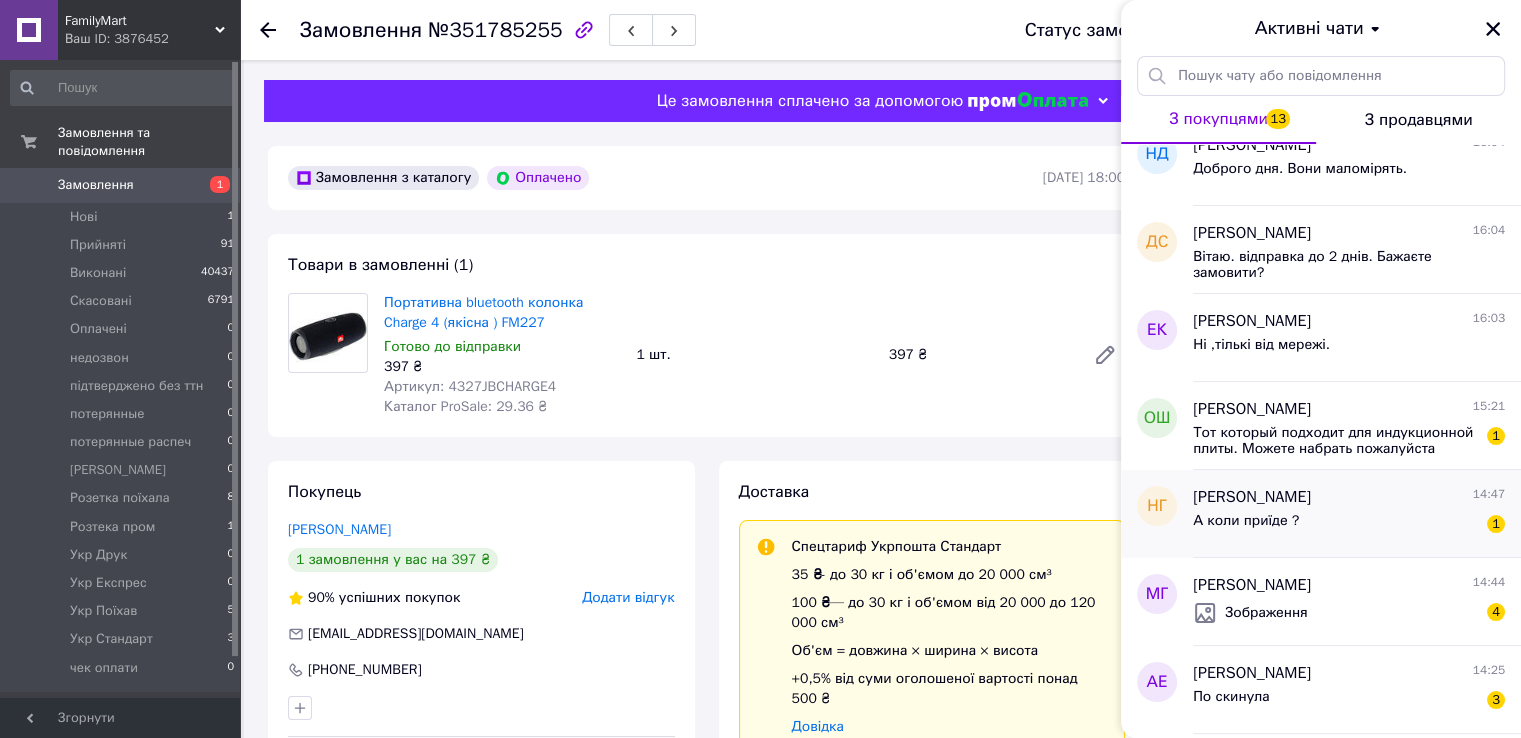 scroll, scrollTop: 200, scrollLeft: 0, axis: vertical 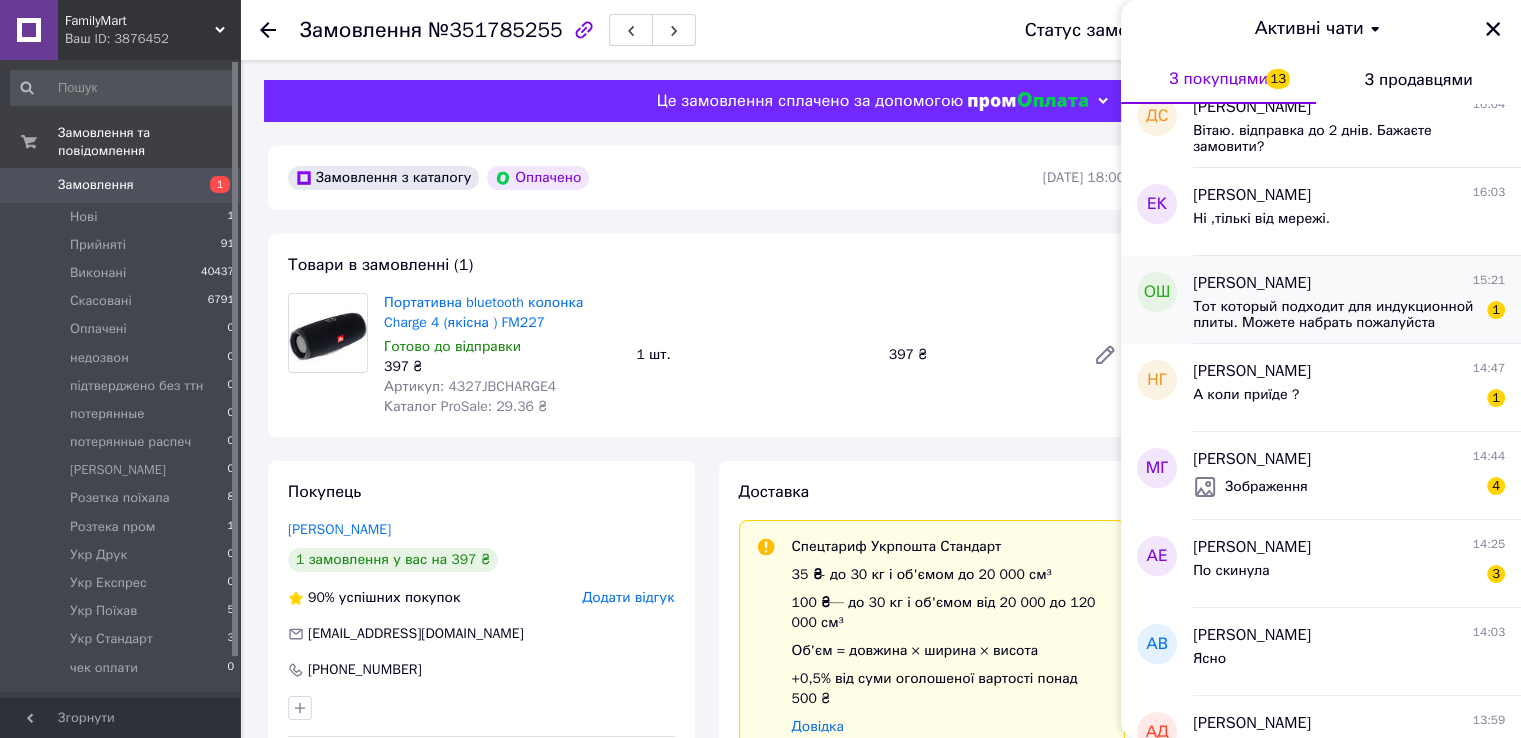 click on "Тот который подходит для индукционной плиты. Можете набрать пожалуйста 0660619520 не очень удобно переписываться" at bounding box center [1335, 315] 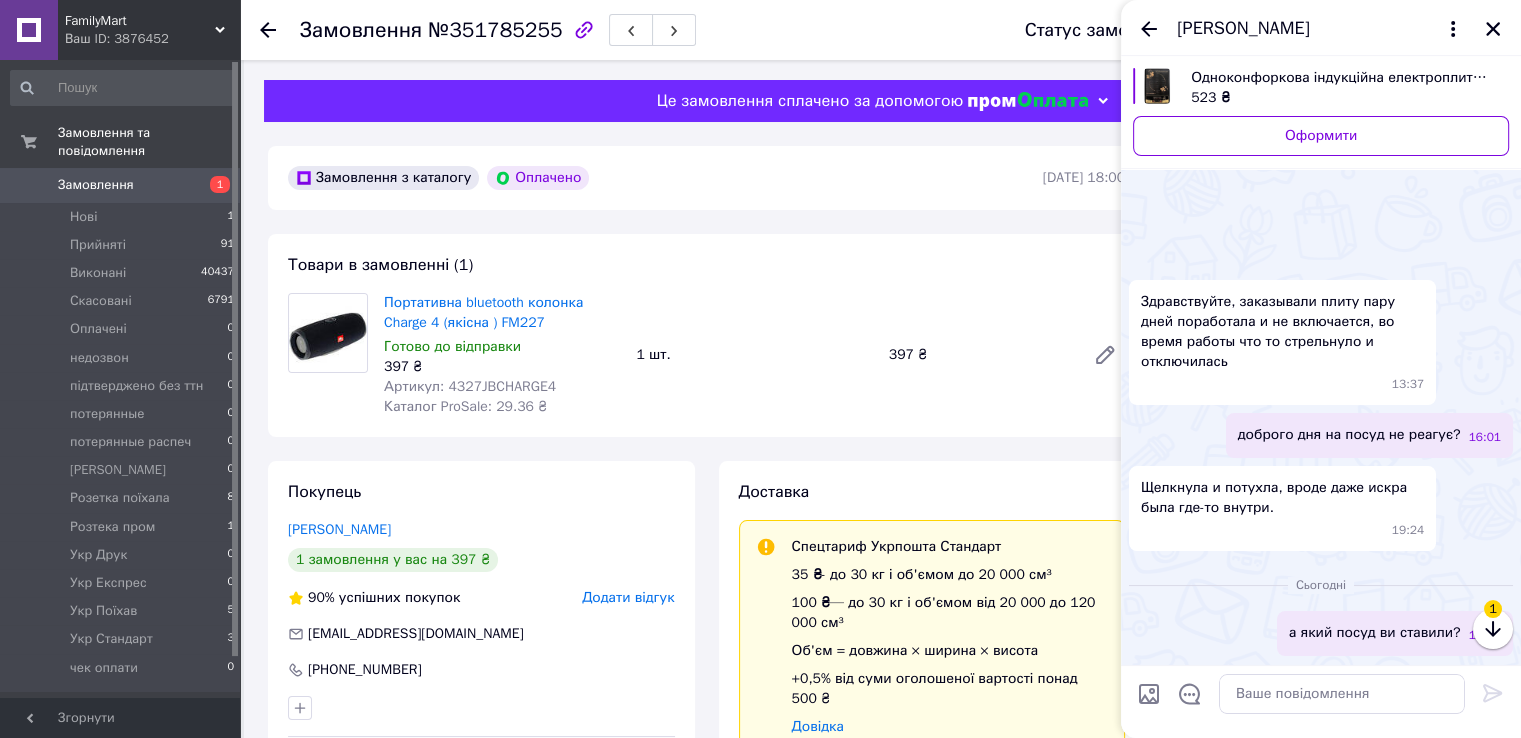 scroll, scrollTop: 149, scrollLeft: 0, axis: vertical 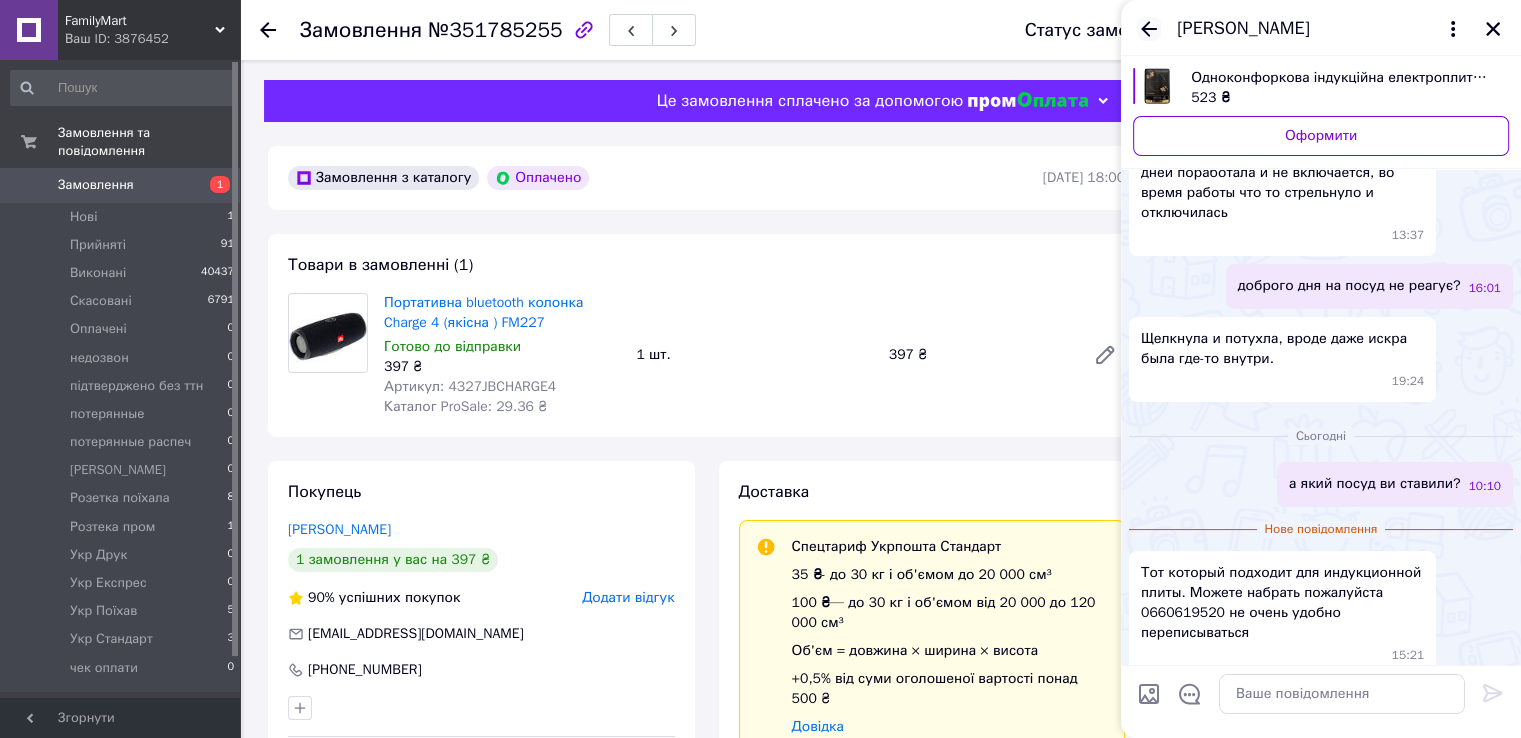 click 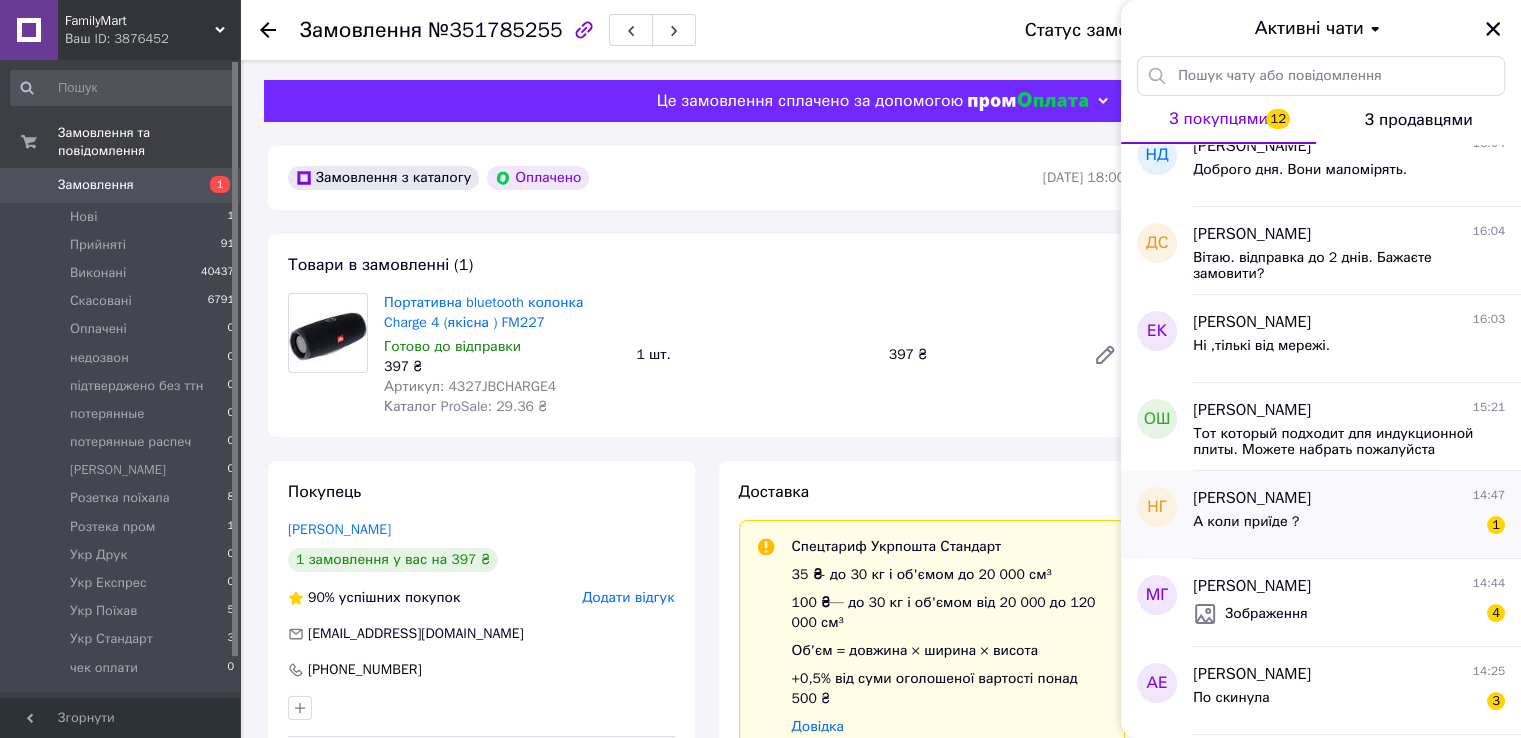 scroll, scrollTop: 200, scrollLeft: 0, axis: vertical 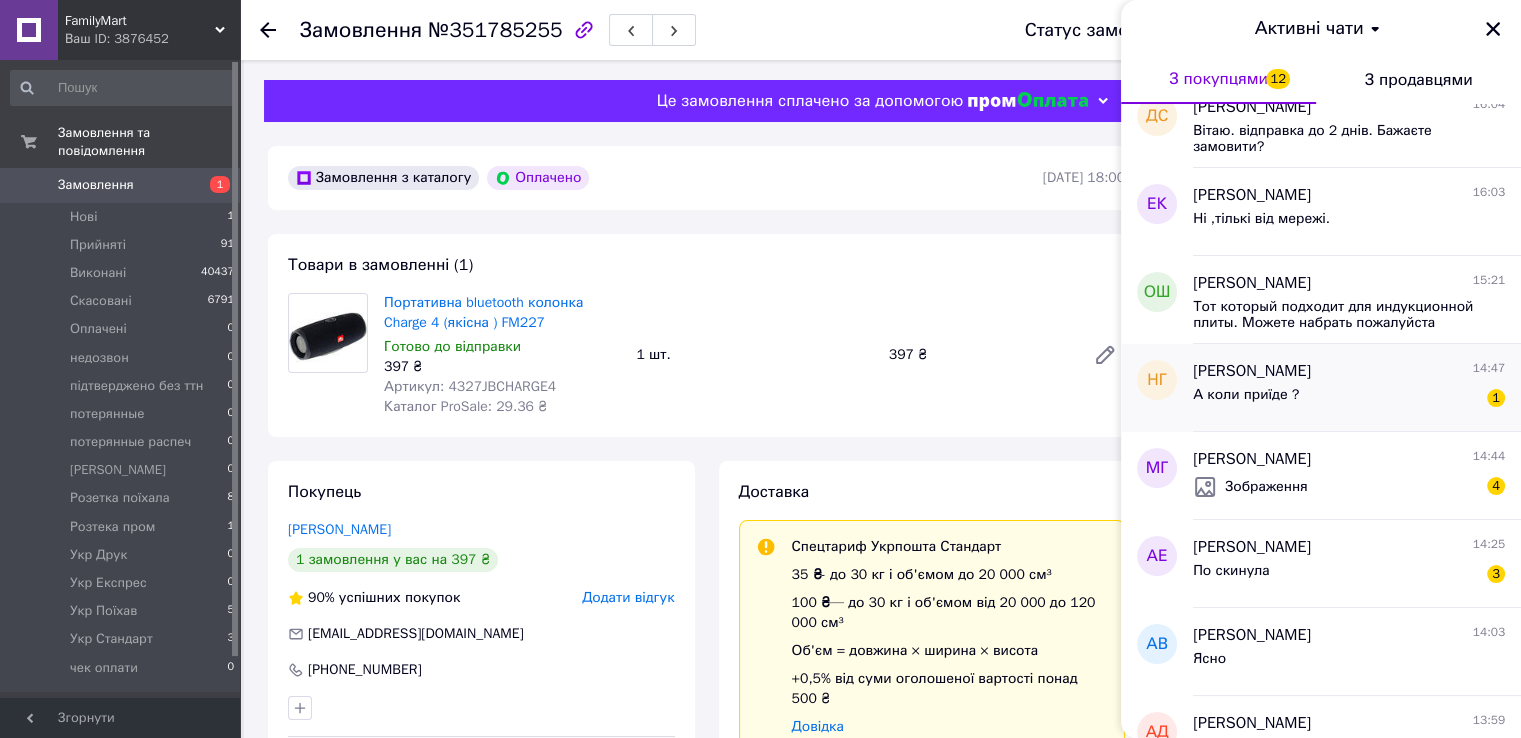 click on "Наталия Гусева" at bounding box center (1252, 371) 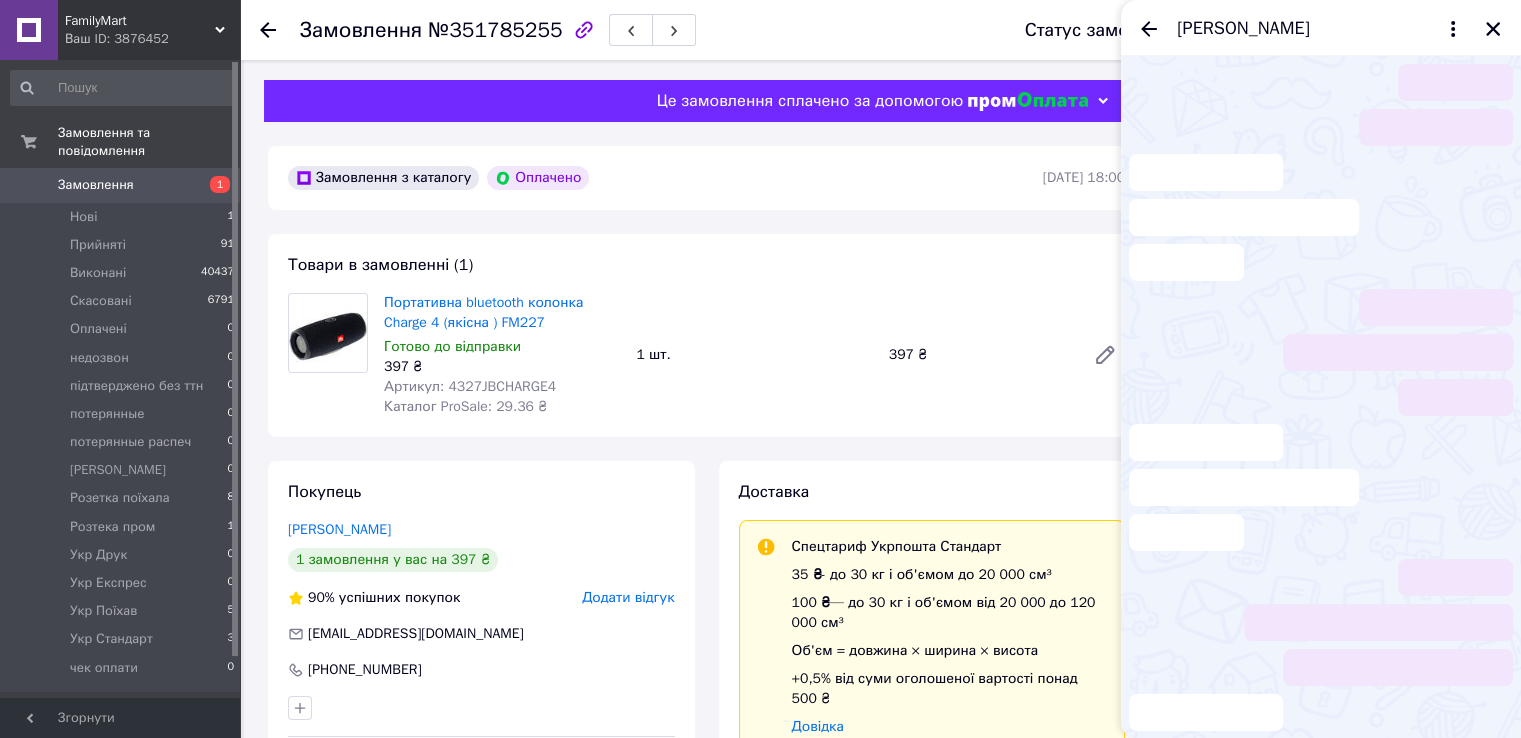 scroll, scrollTop: 40, scrollLeft: 0, axis: vertical 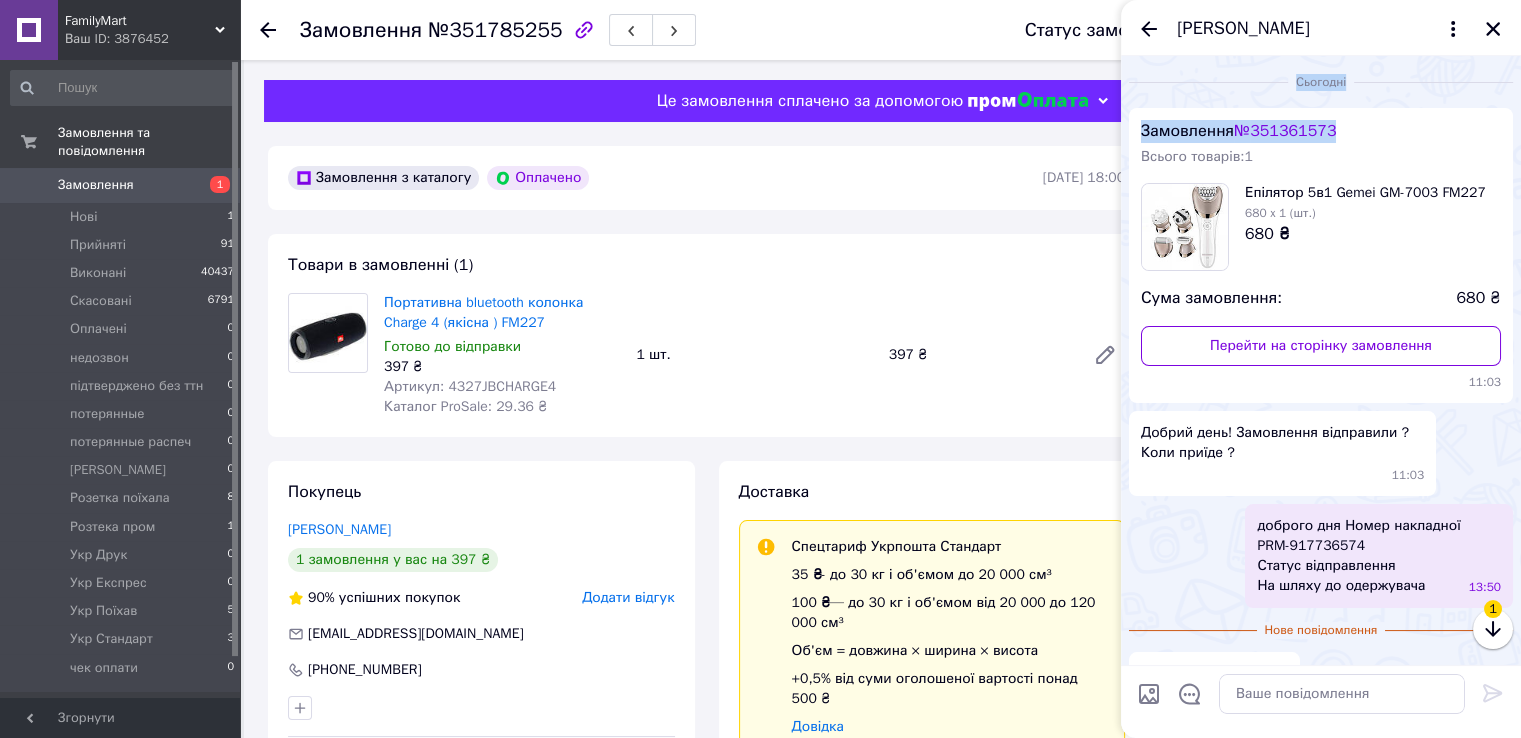 drag, startPoint x: 1302, startPoint y: 76, endPoint x: 1257, endPoint y: 80, distance: 45.17743 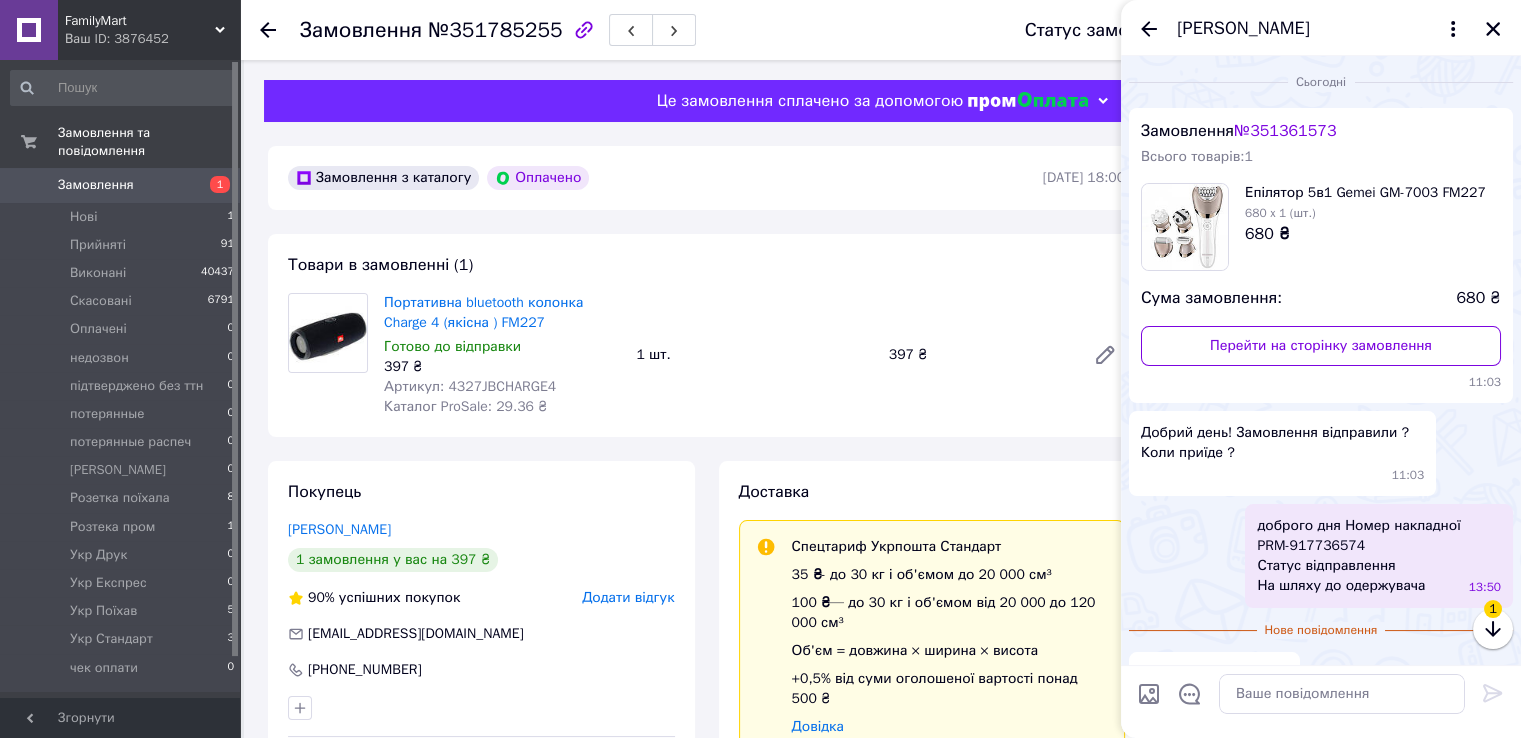 click on "№ 351361573" at bounding box center (1285, 131) 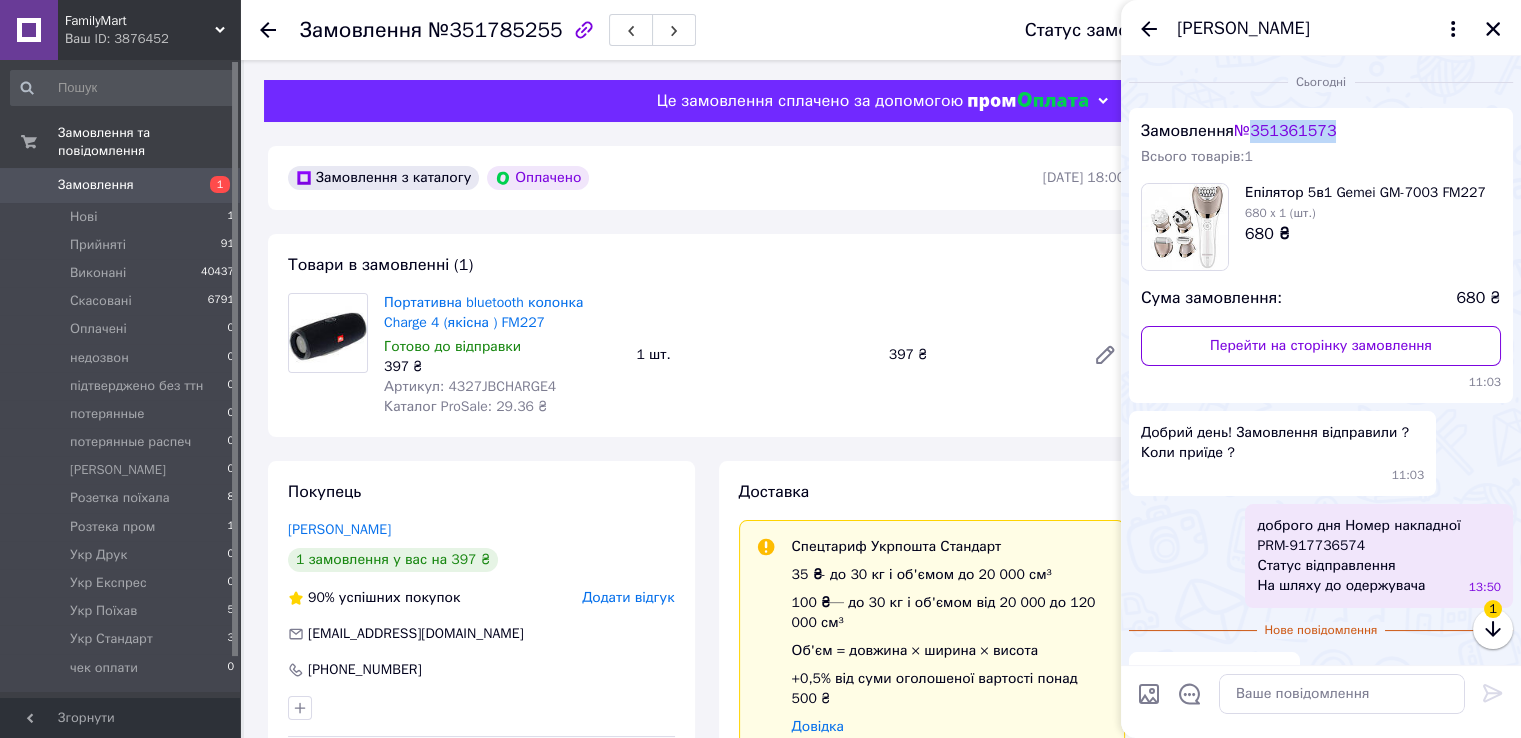 click on "№ 351361573" at bounding box center [1285, 131] 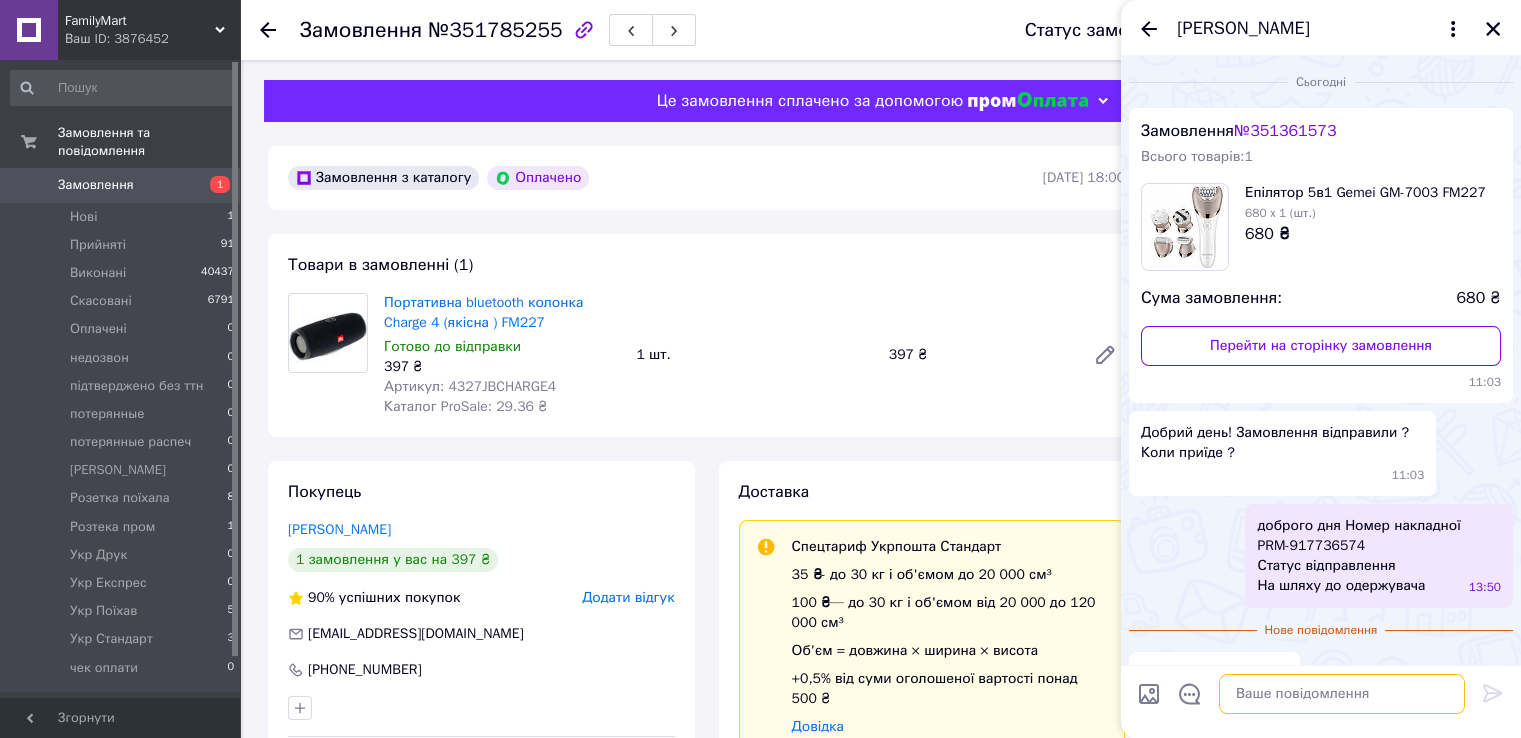 click at bounding box center (1342, 694) 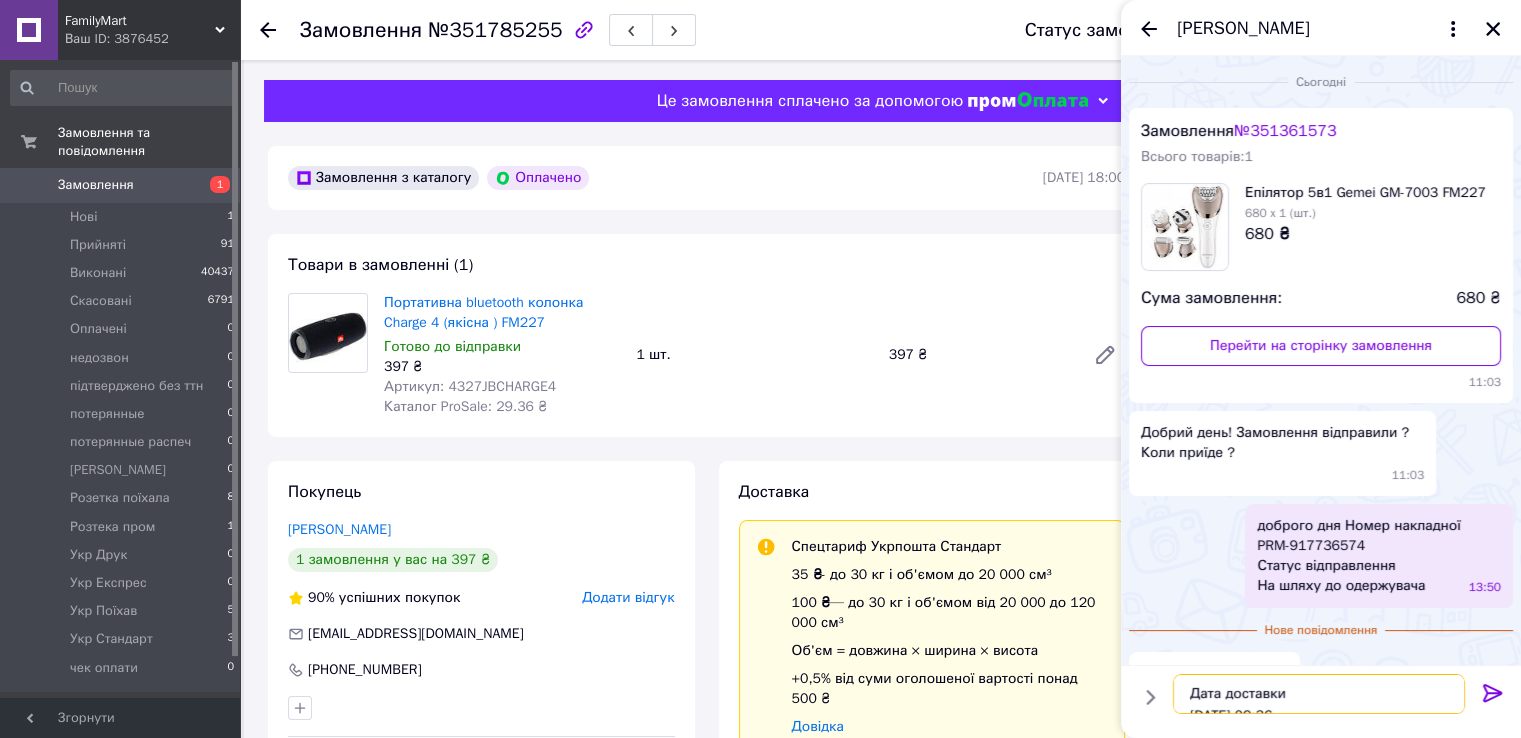 scroll, scrollTop: 12, scrollLeft: 0, axis: vertical 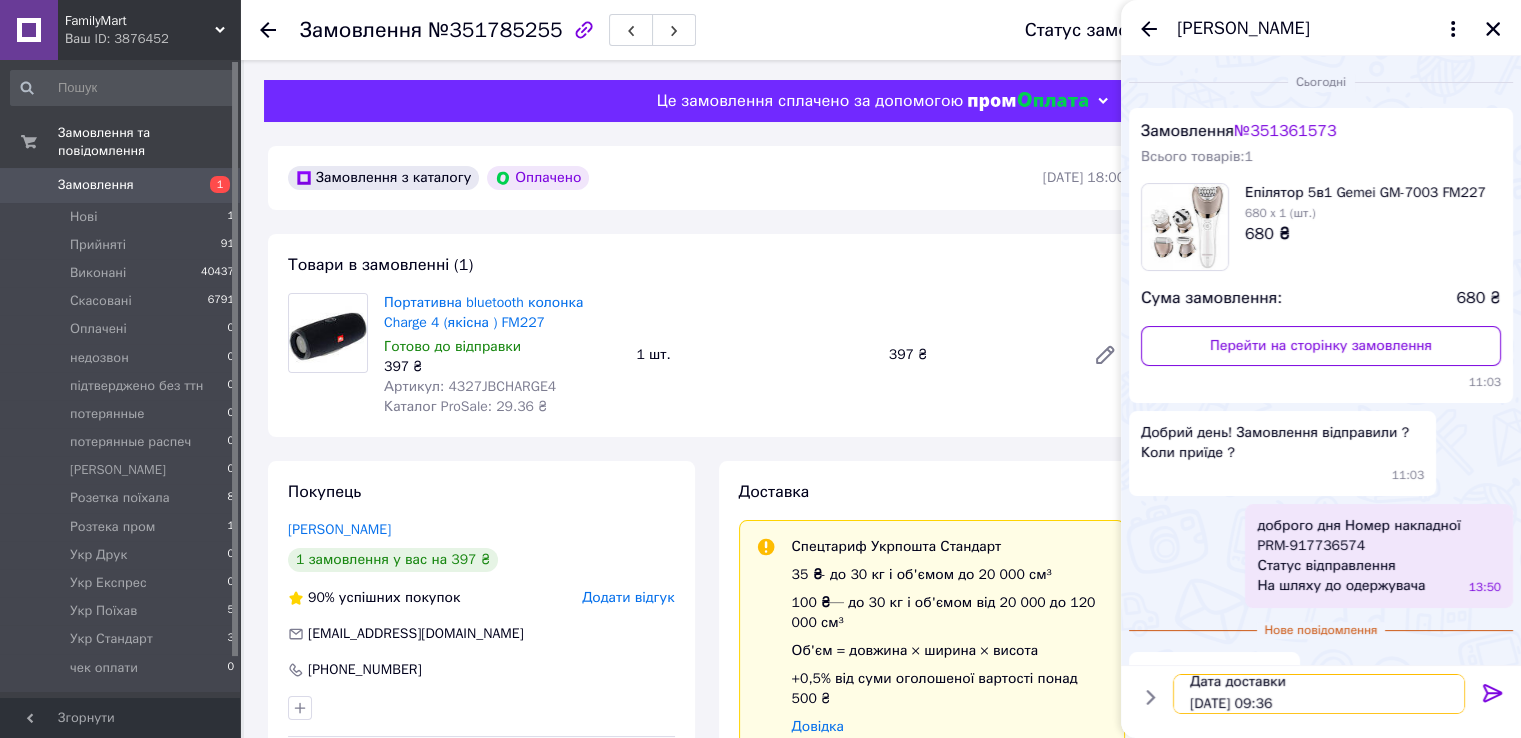 type 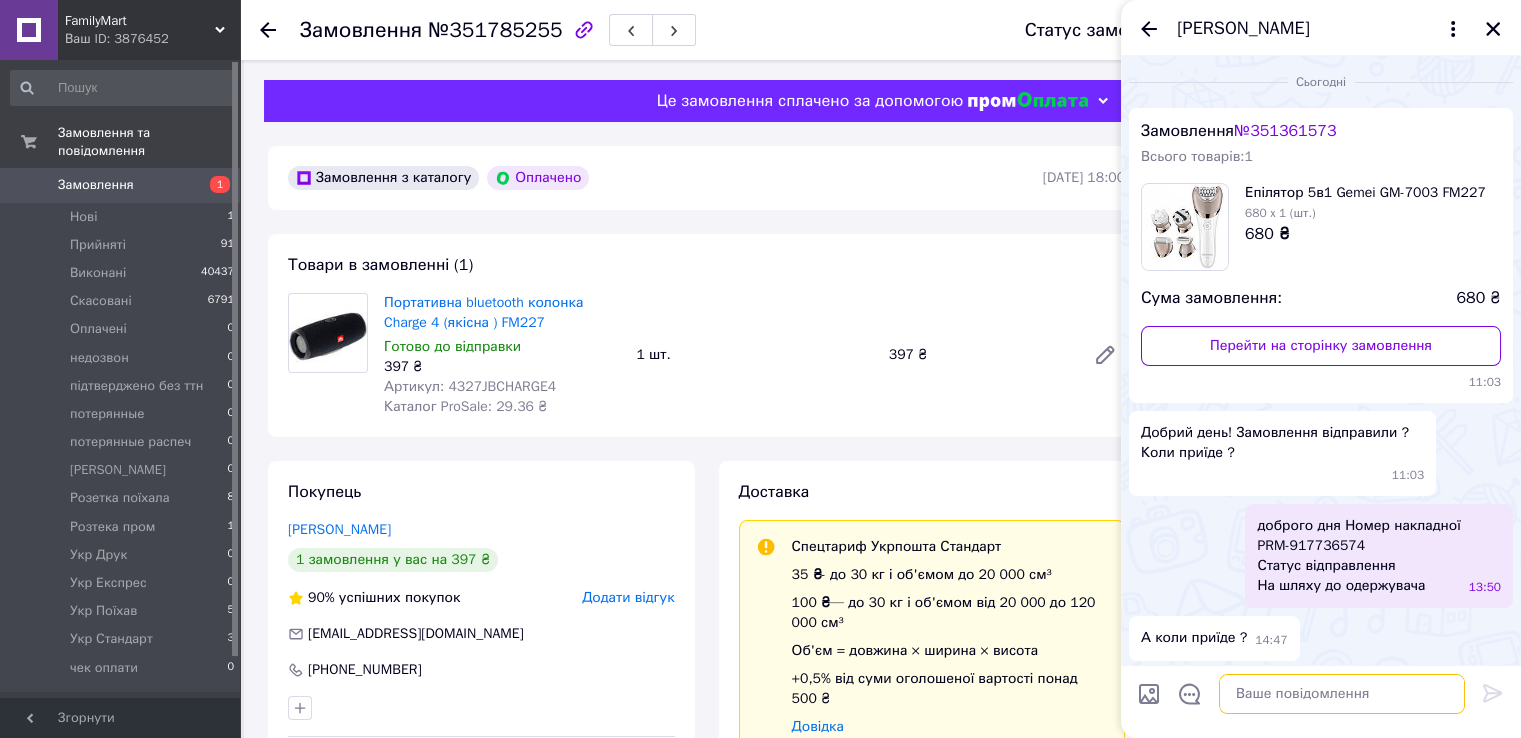 scroll, scrollTop: 0, scrollLeft: 0, axis: both 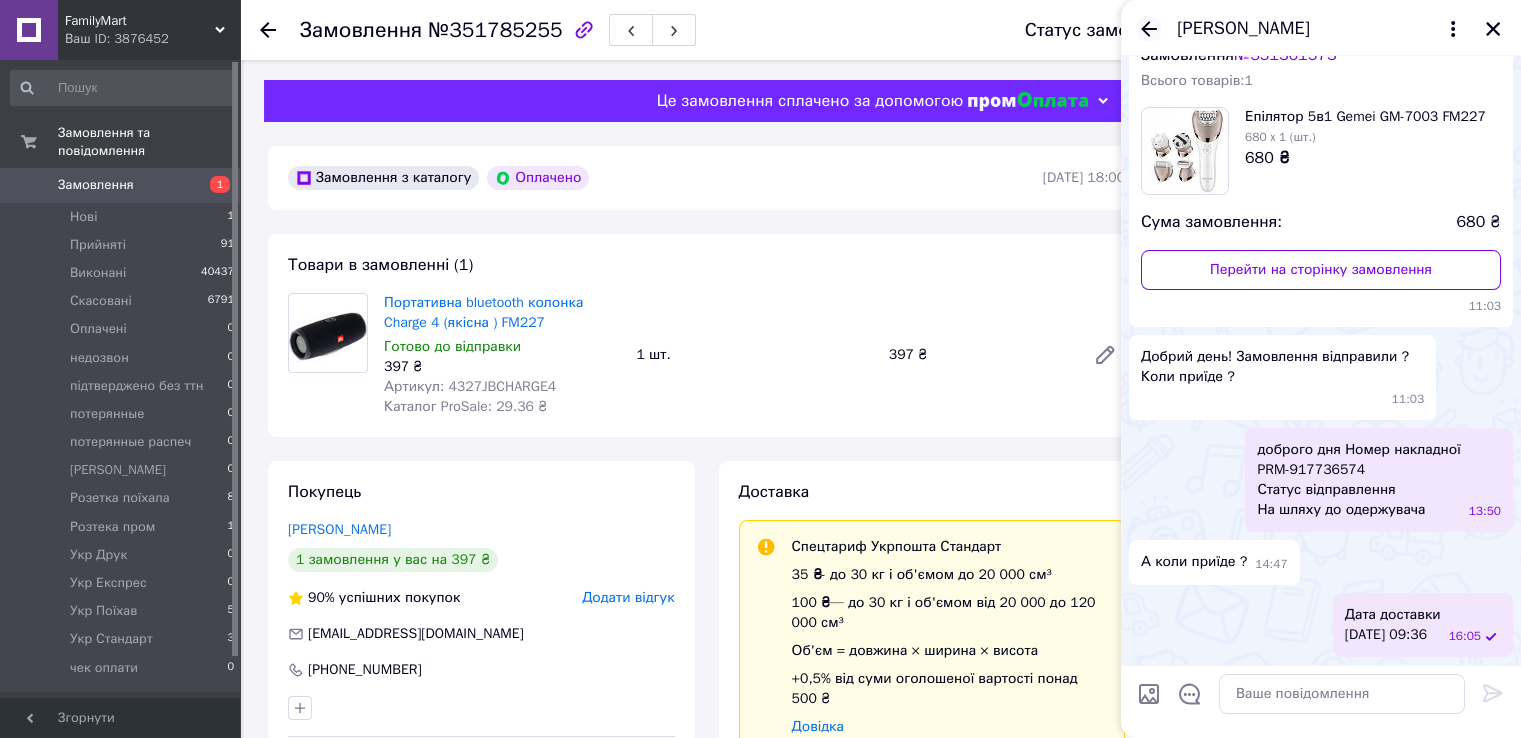 click 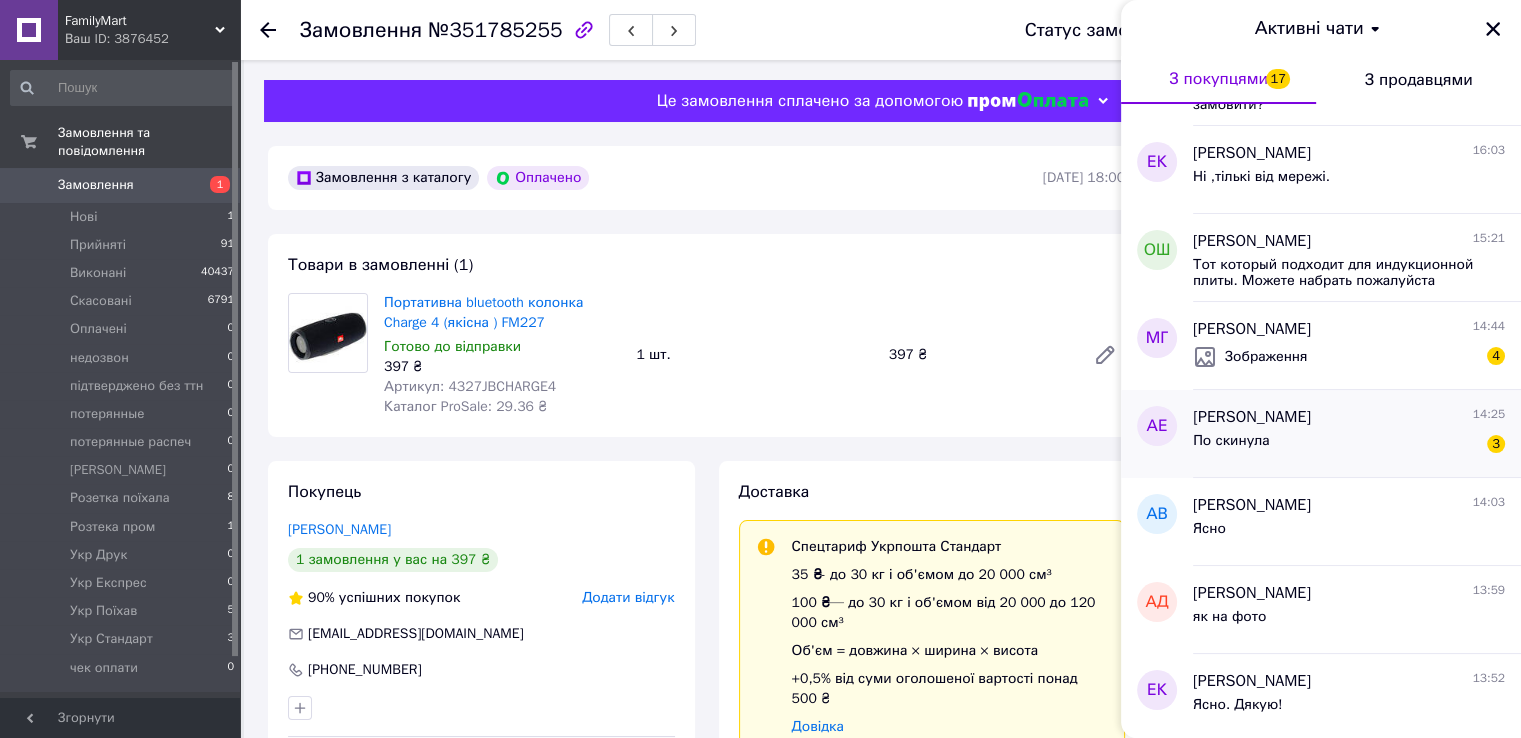 scroll, scrollTop: 400, scrollLeft: 0, axis: vertical 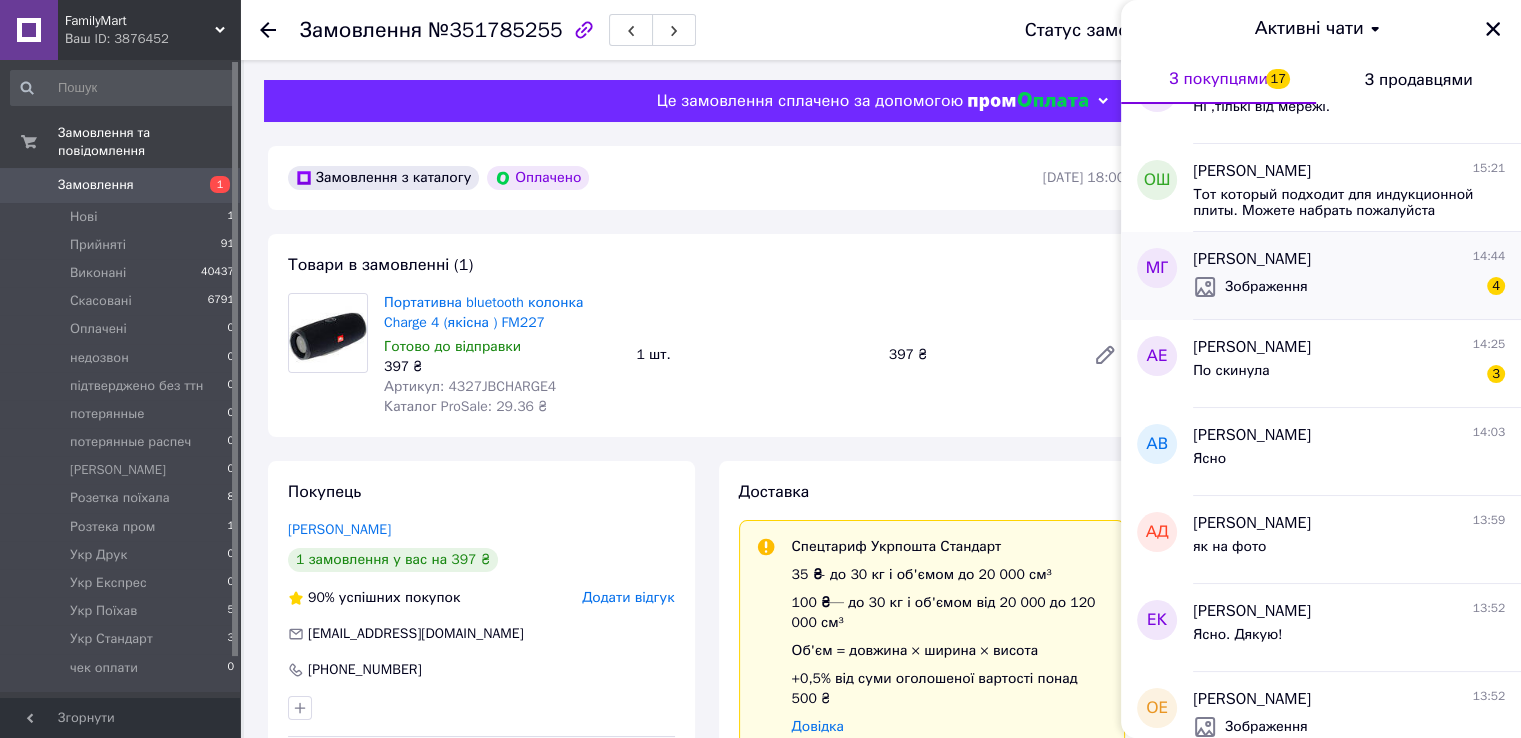 click on "Зображення" at bounding box center [1266, 287] 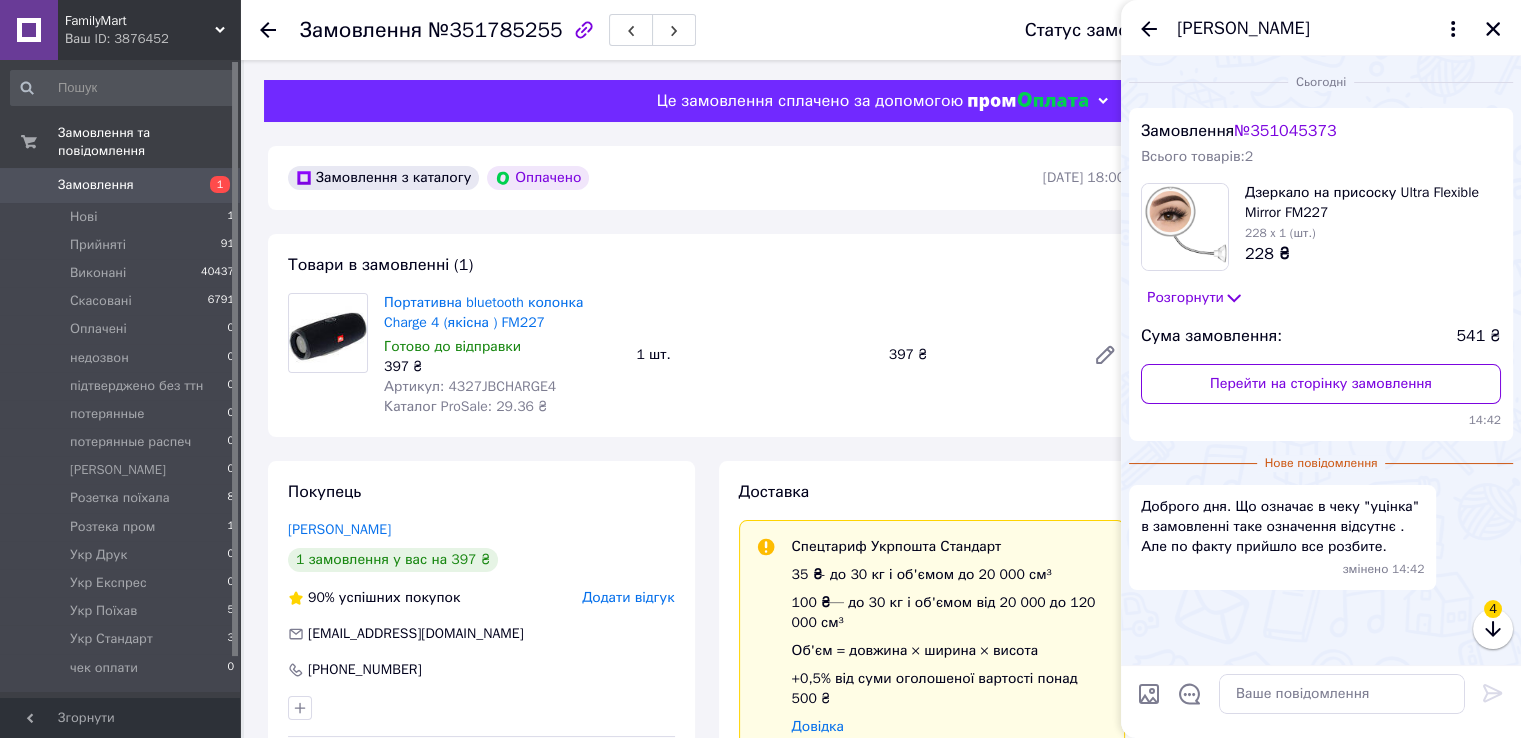 scroll, scrollTop: 284, scrollLeft: 0, axis: vertical 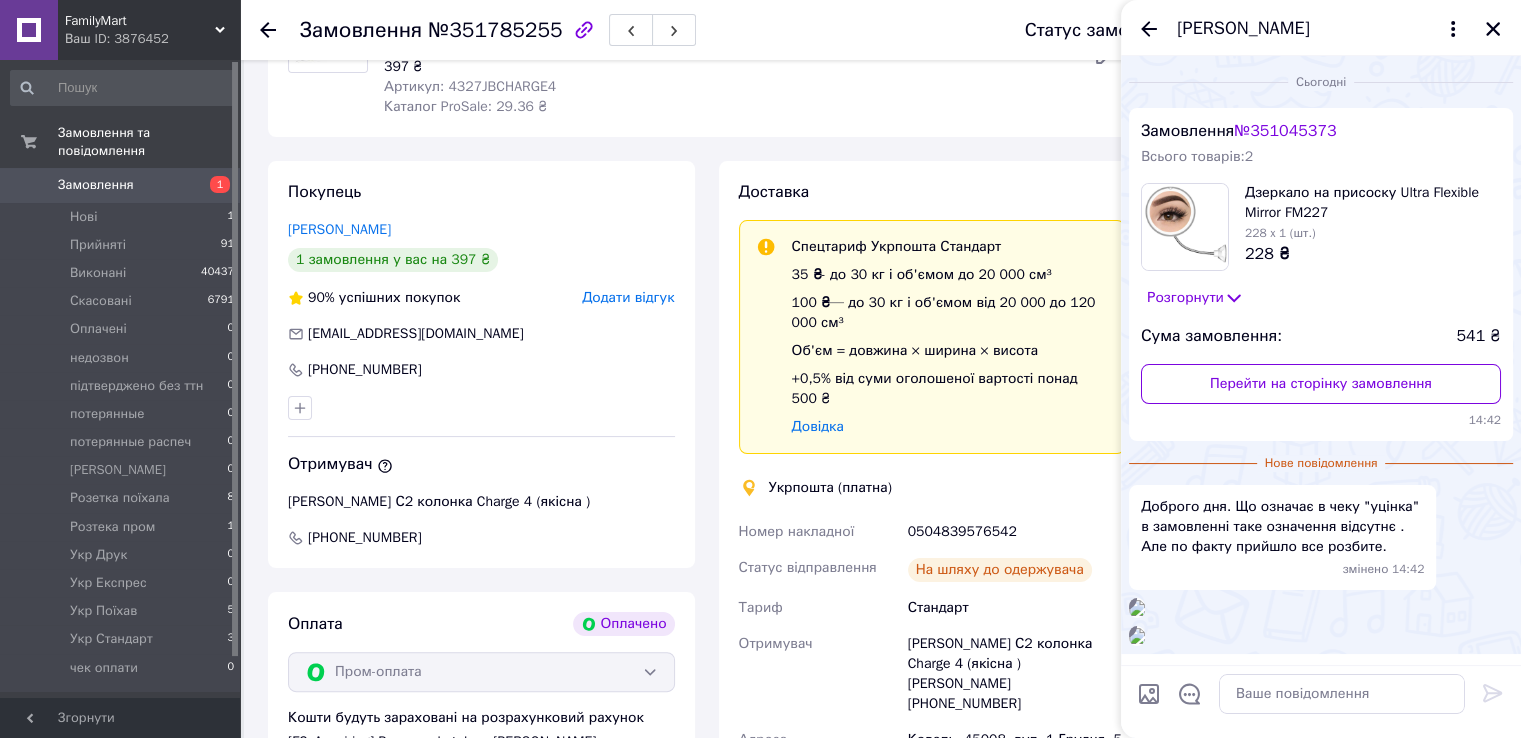 click on "№ 351045373" at bounding box center [1285, 131] 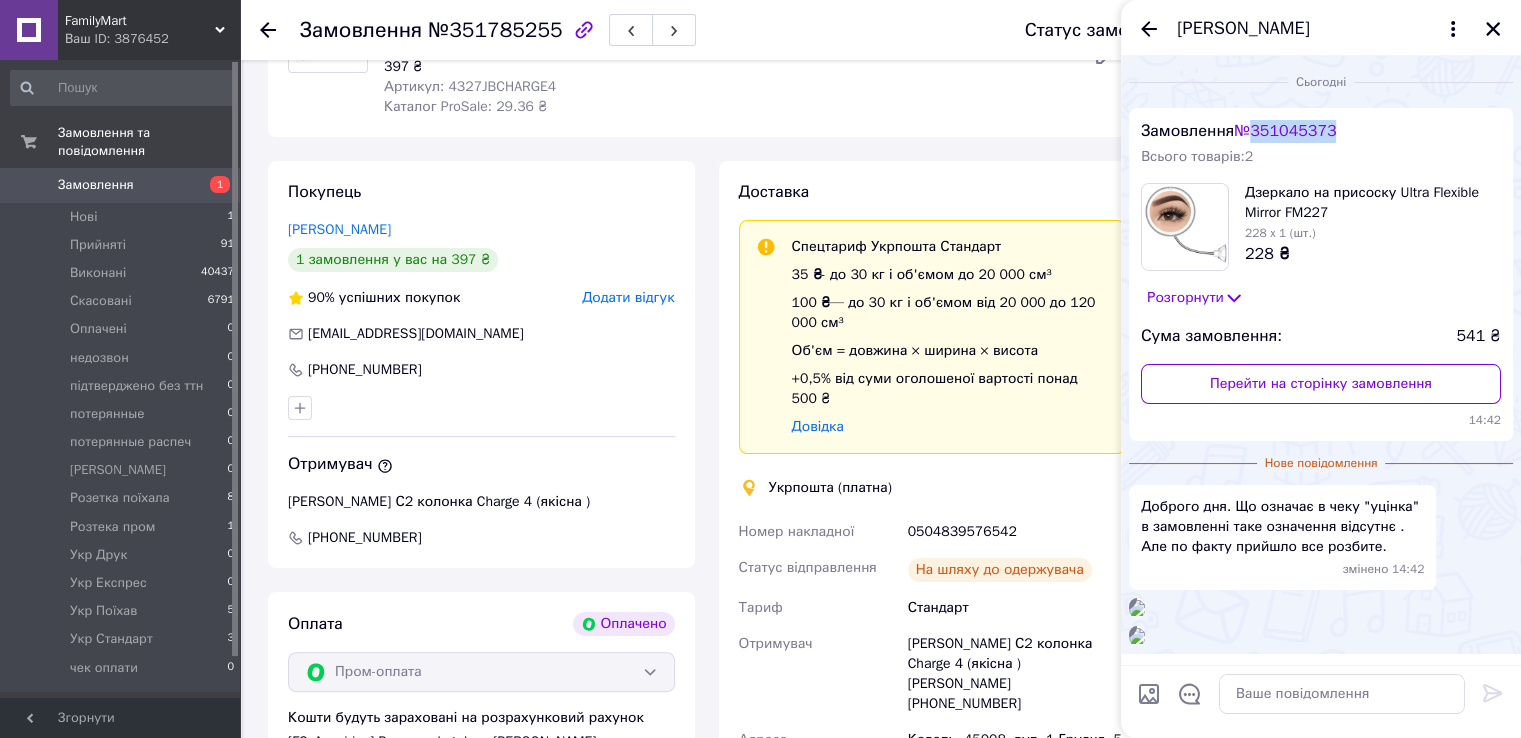 click on "№ 351045373" at bounding box center [1285, 131] 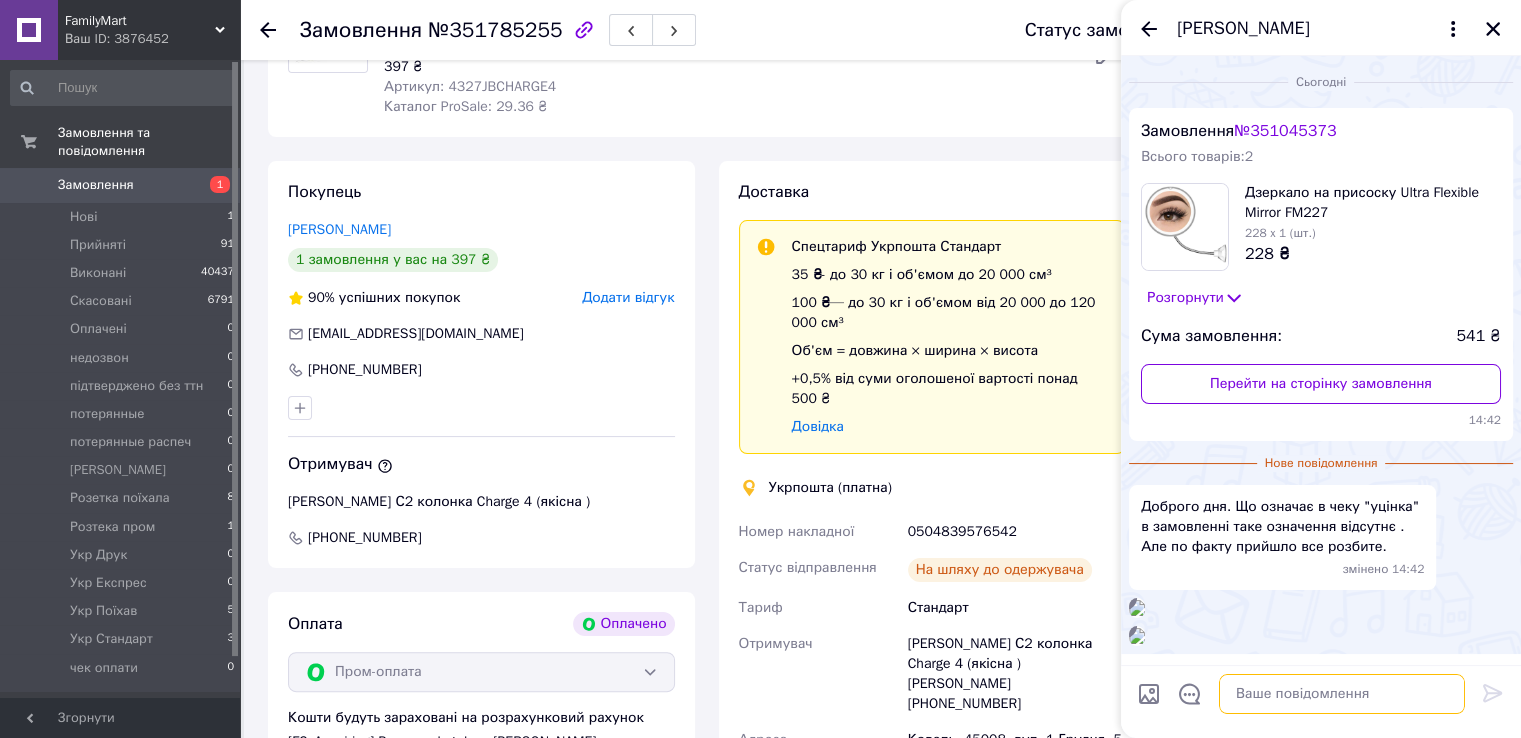 click at bounding box center (1342, 694) 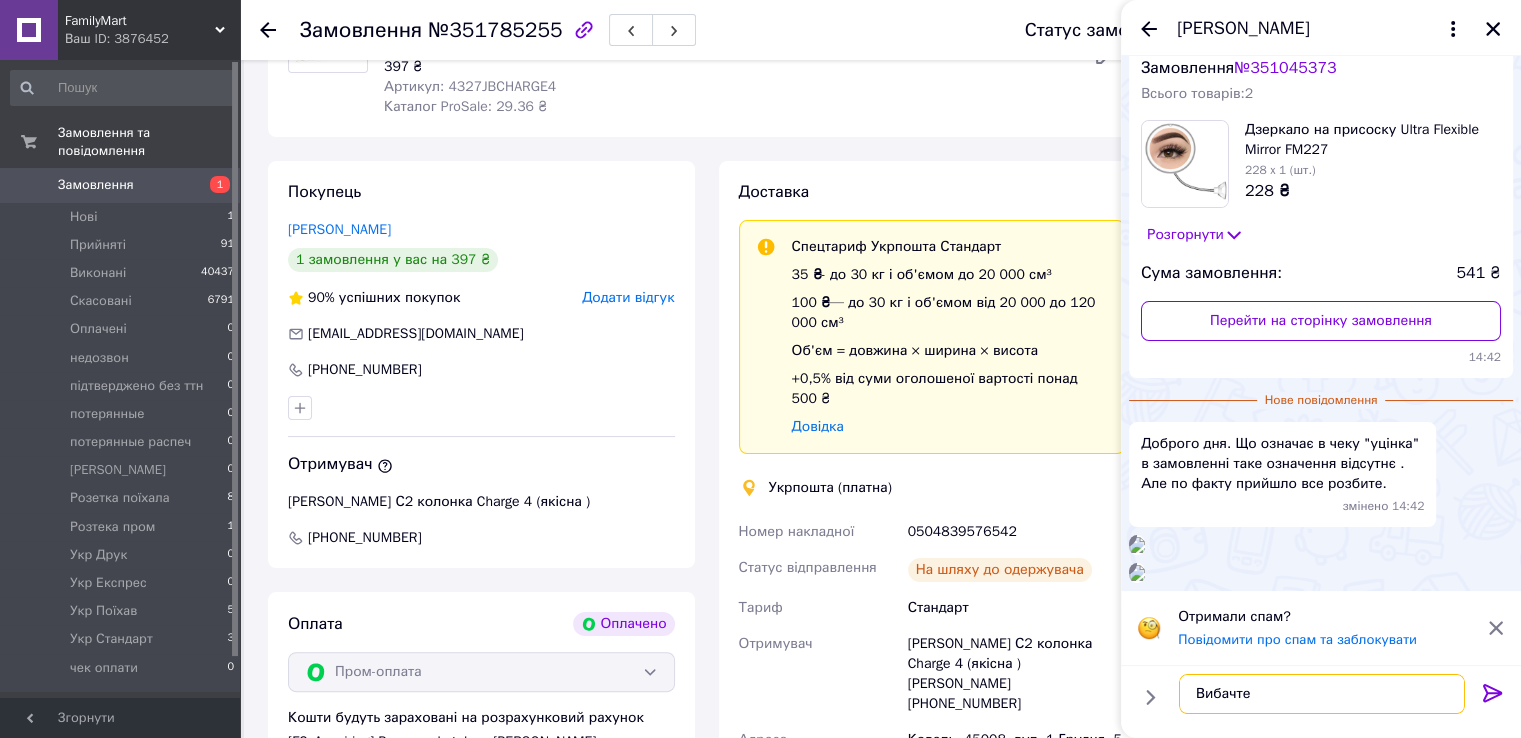 scroll, scrollTop: 379, scrollLeft: 0, axis: vertical 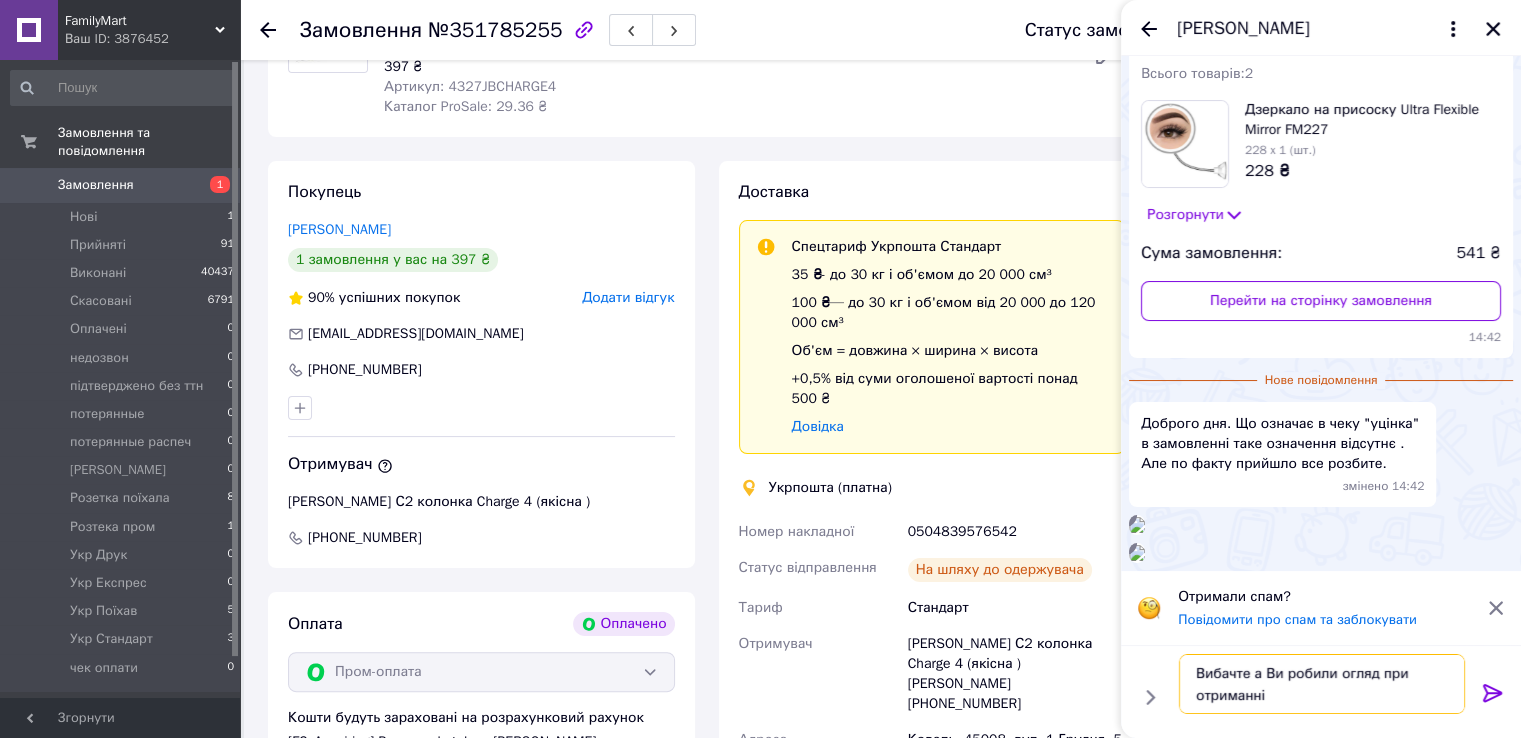 type on "Вибачте а Ви робили огляд при отриманні?" 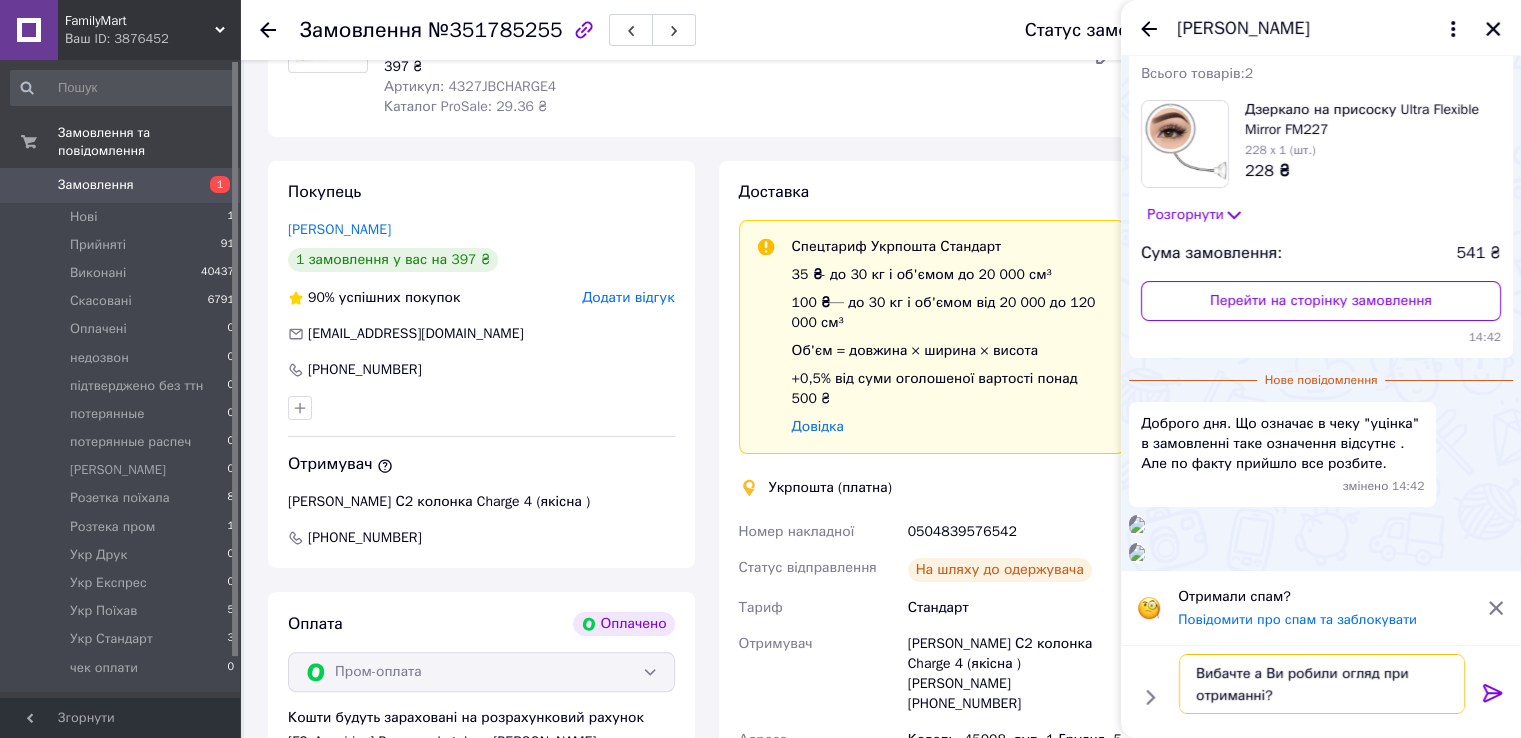 type 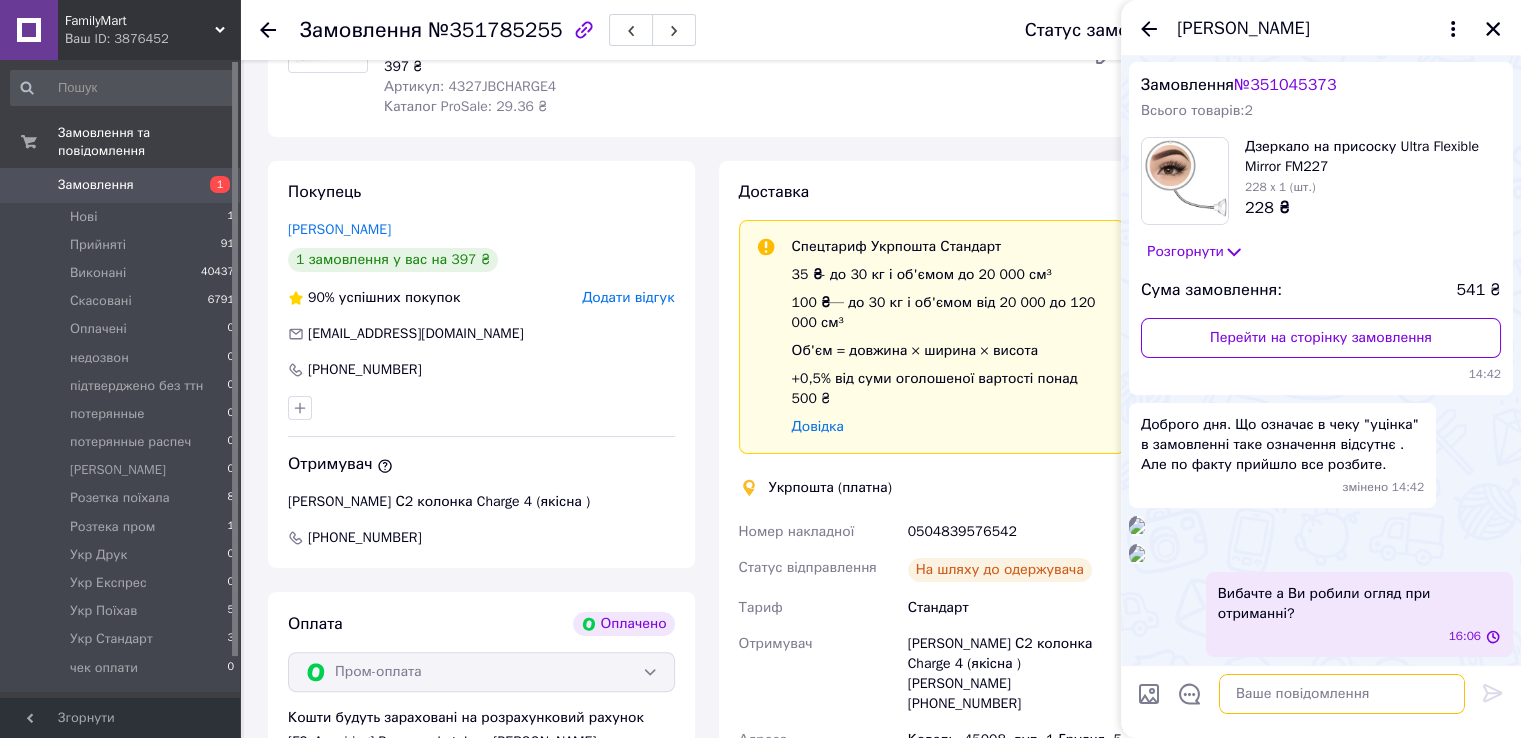 scroll, scrollTop: 342, scrollLeft: 0, axis: vertical 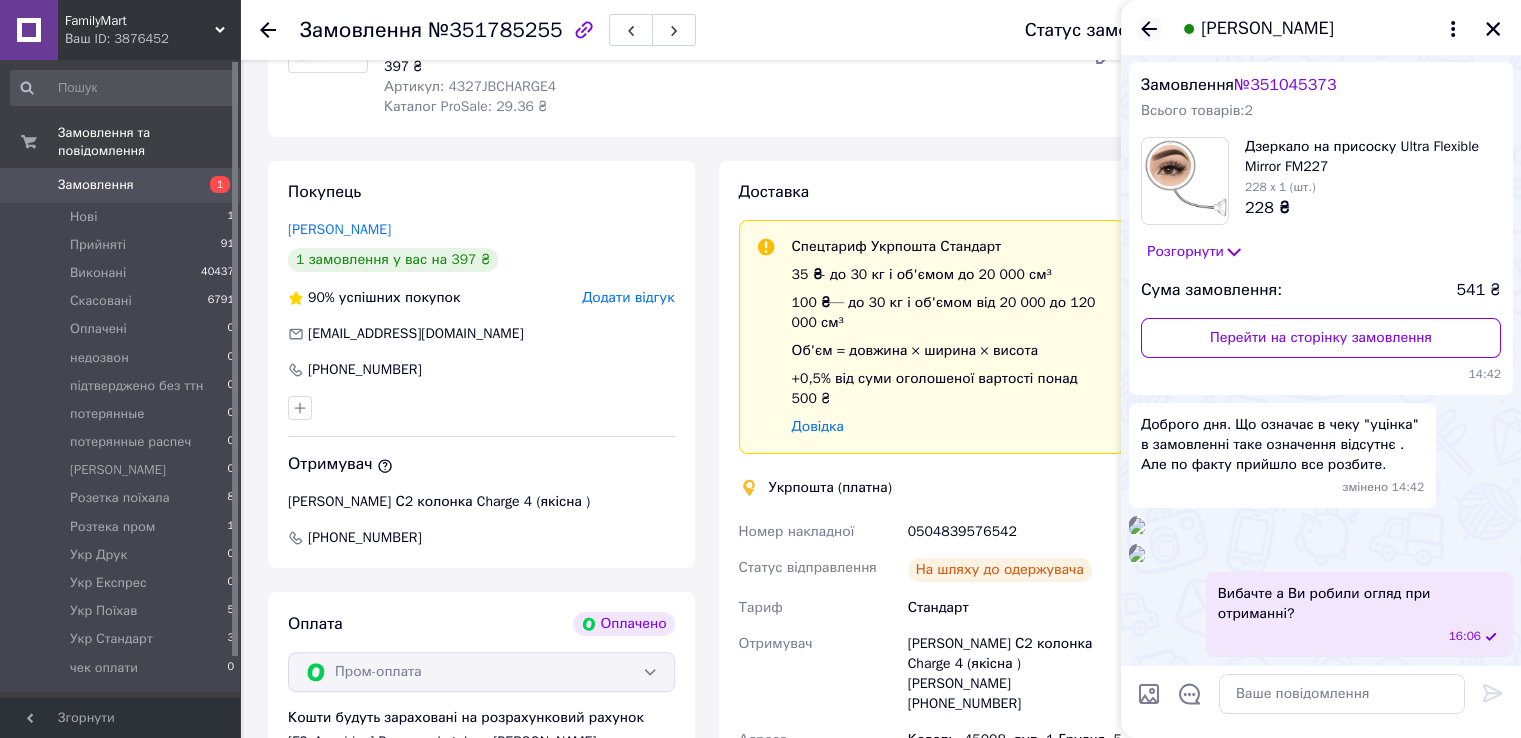 click 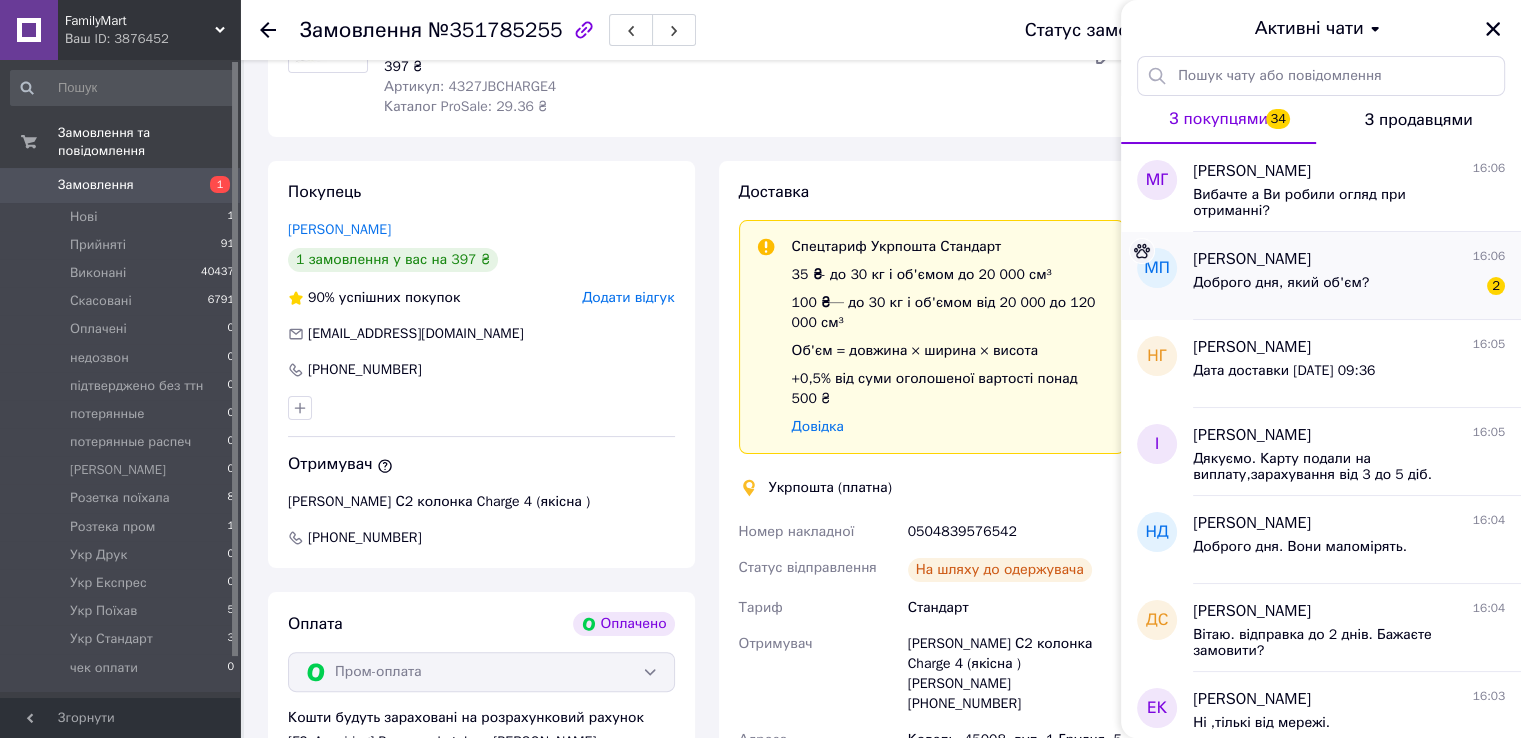 click on "Доброго дня, який об'єм?" at bounding box center (1281, 283) 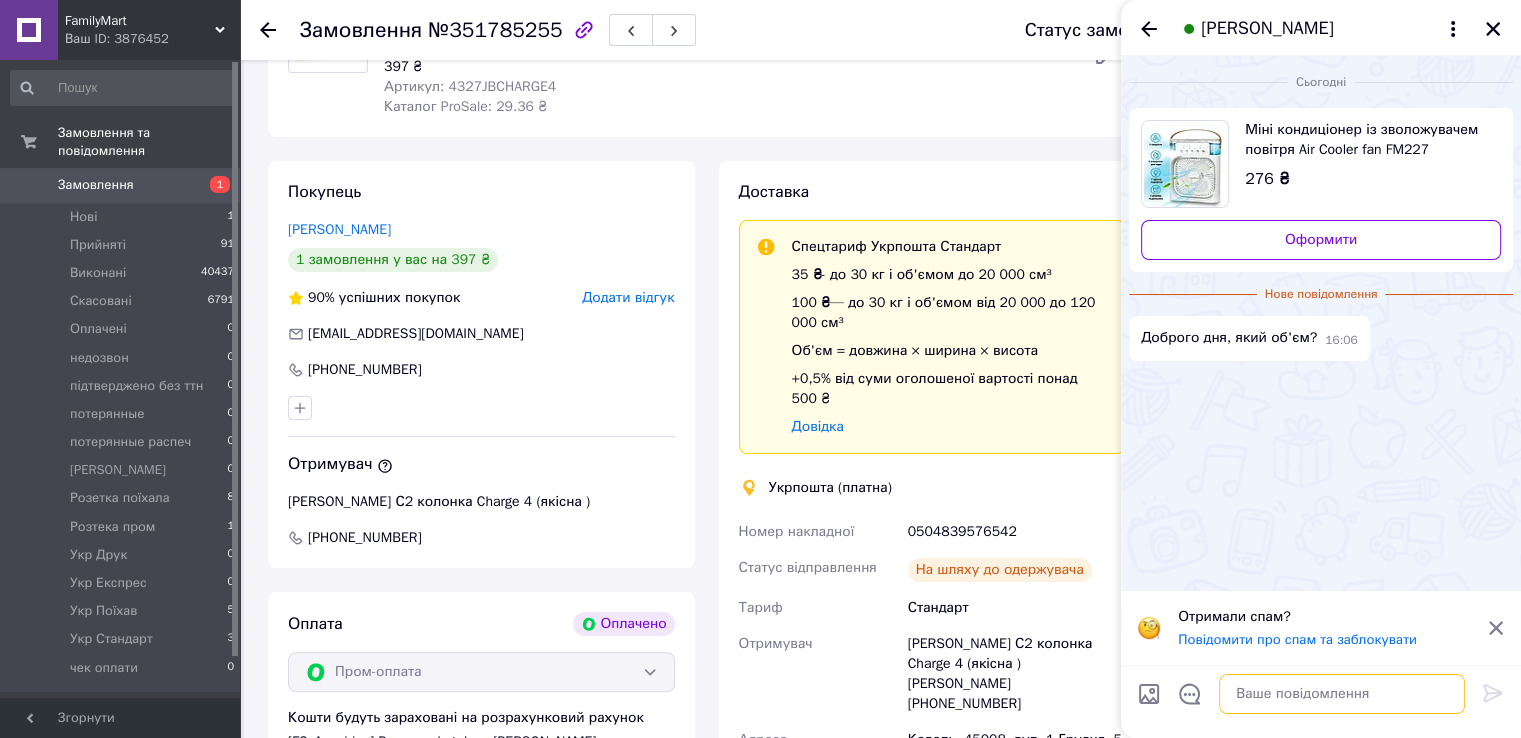 click at bounding box center [1342, 694] 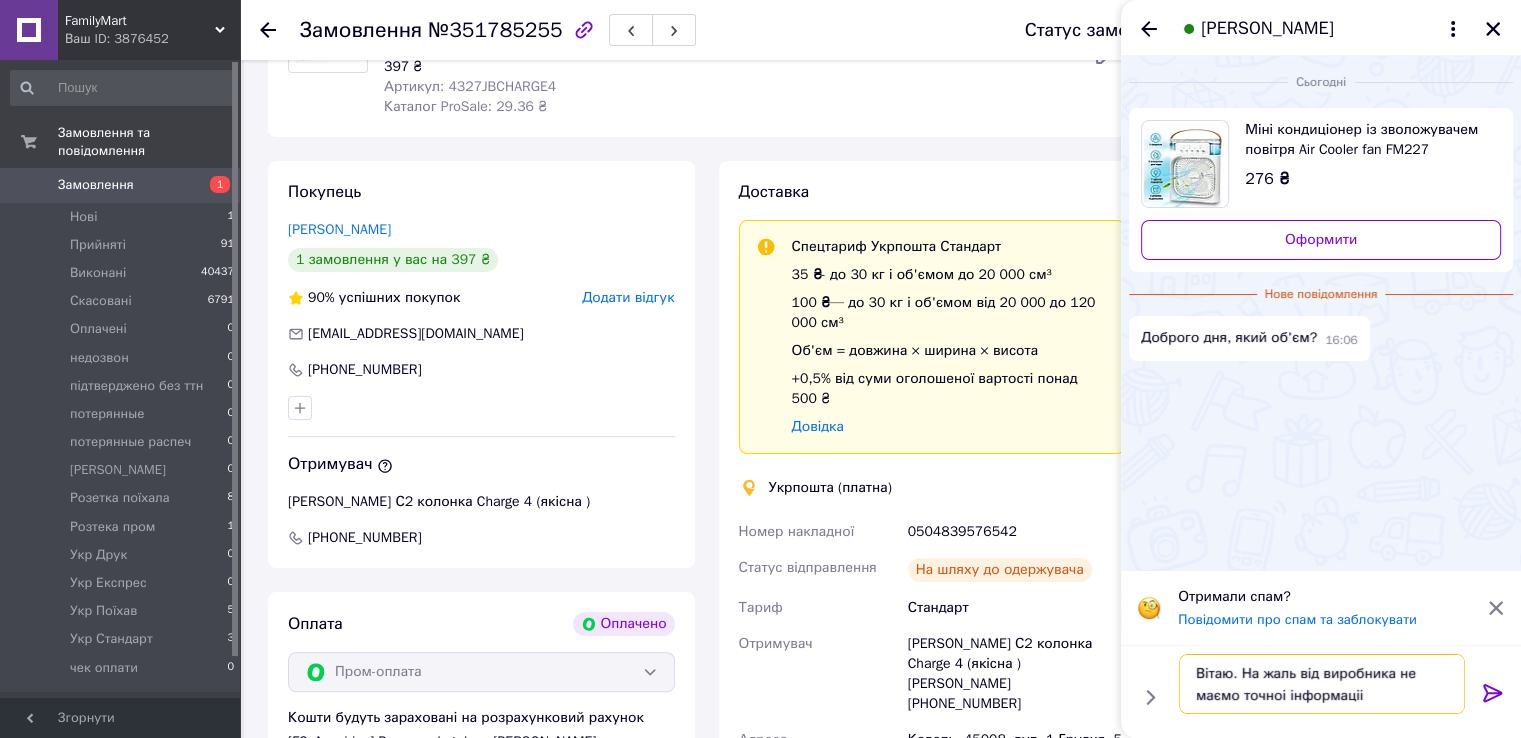 type on "Вітаю. На жаль від виробника не маємо точноі інформаціі." 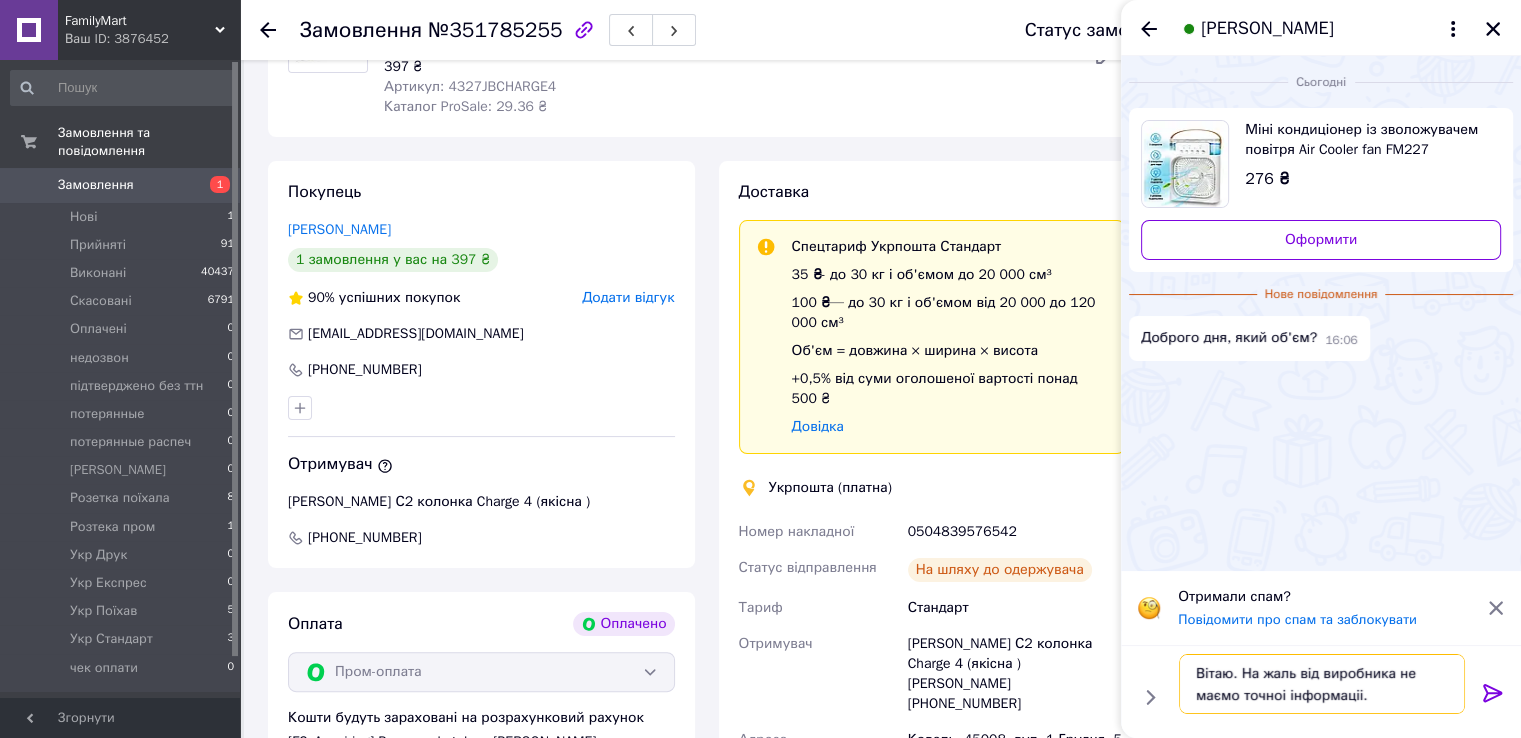 type 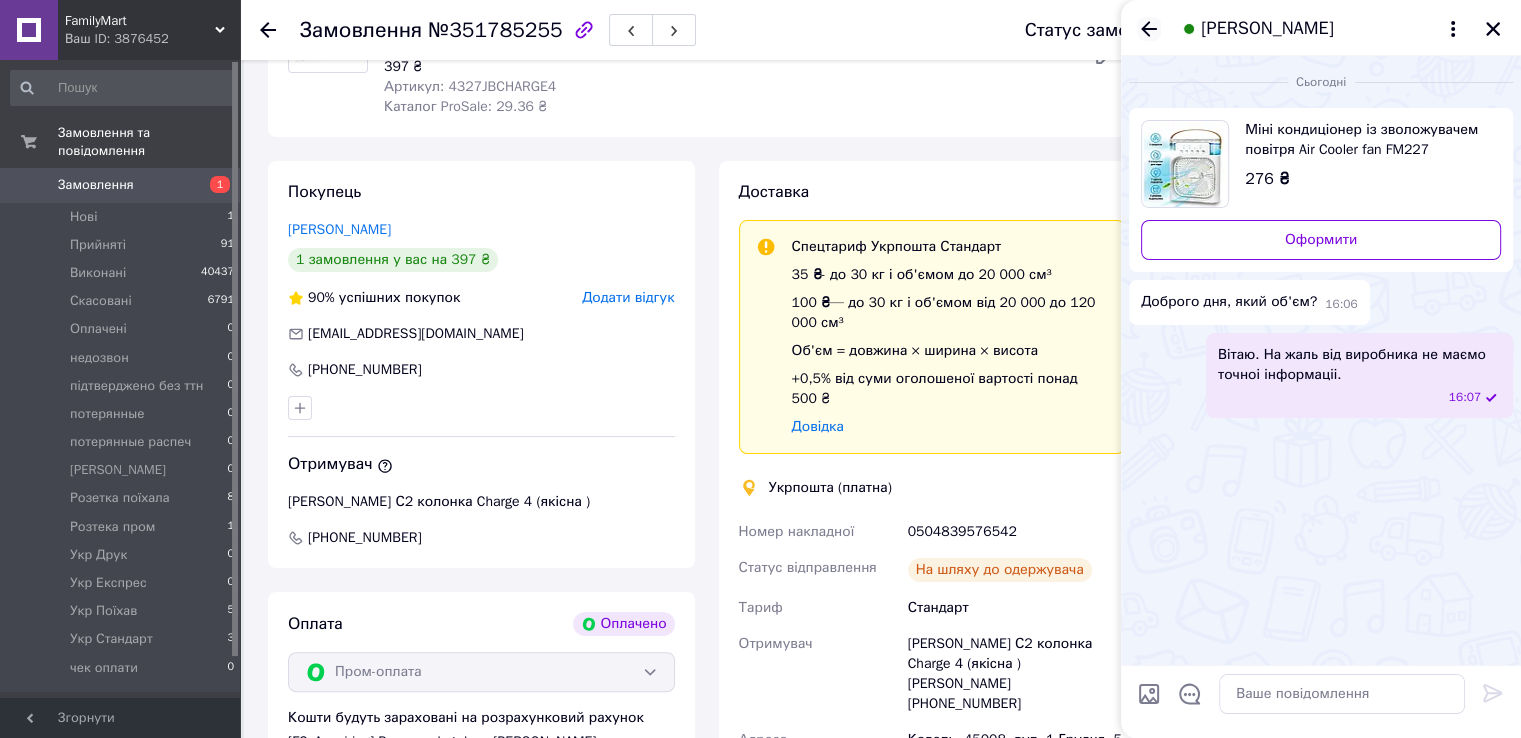 click 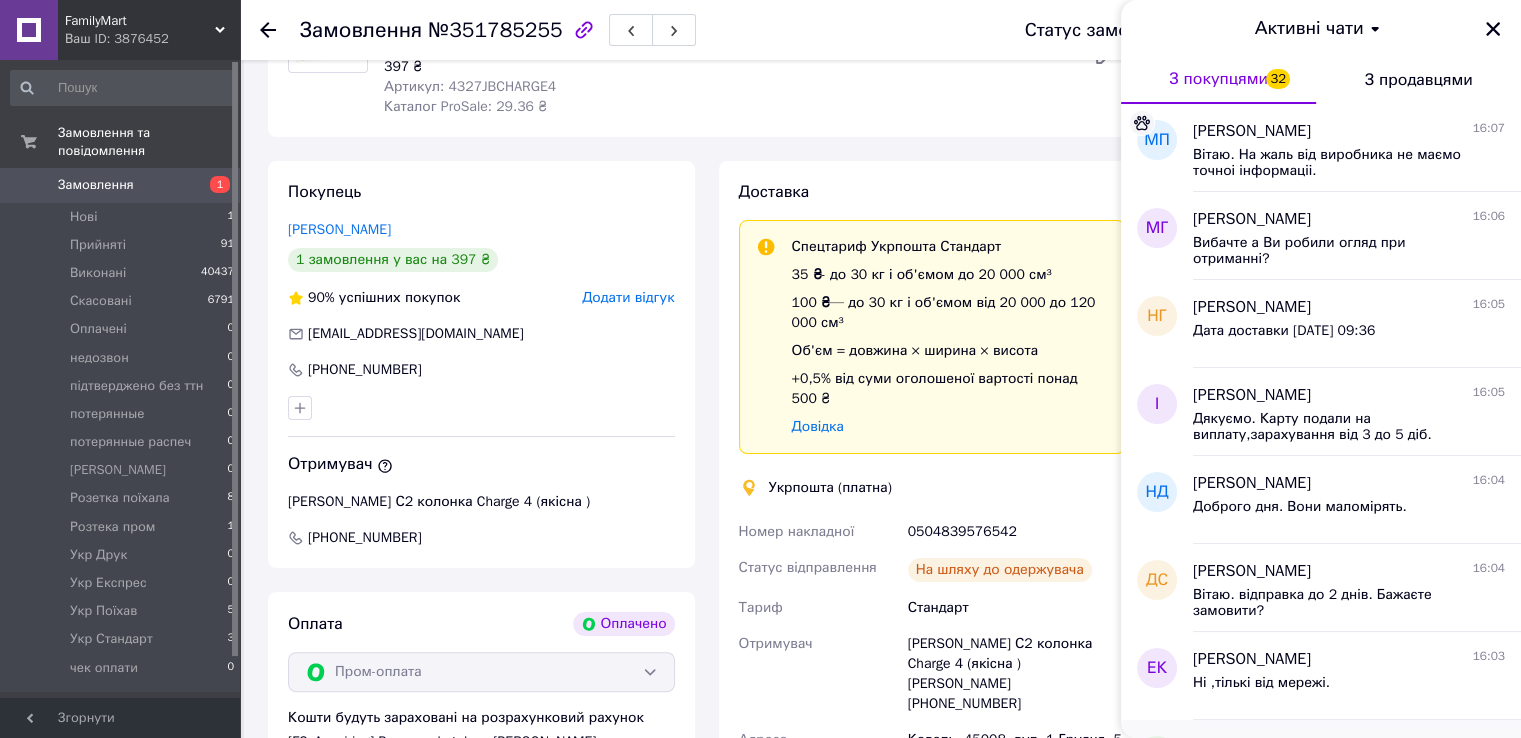 scroll, scrollTop: 400, scrollLeft: 0, axis: vertical 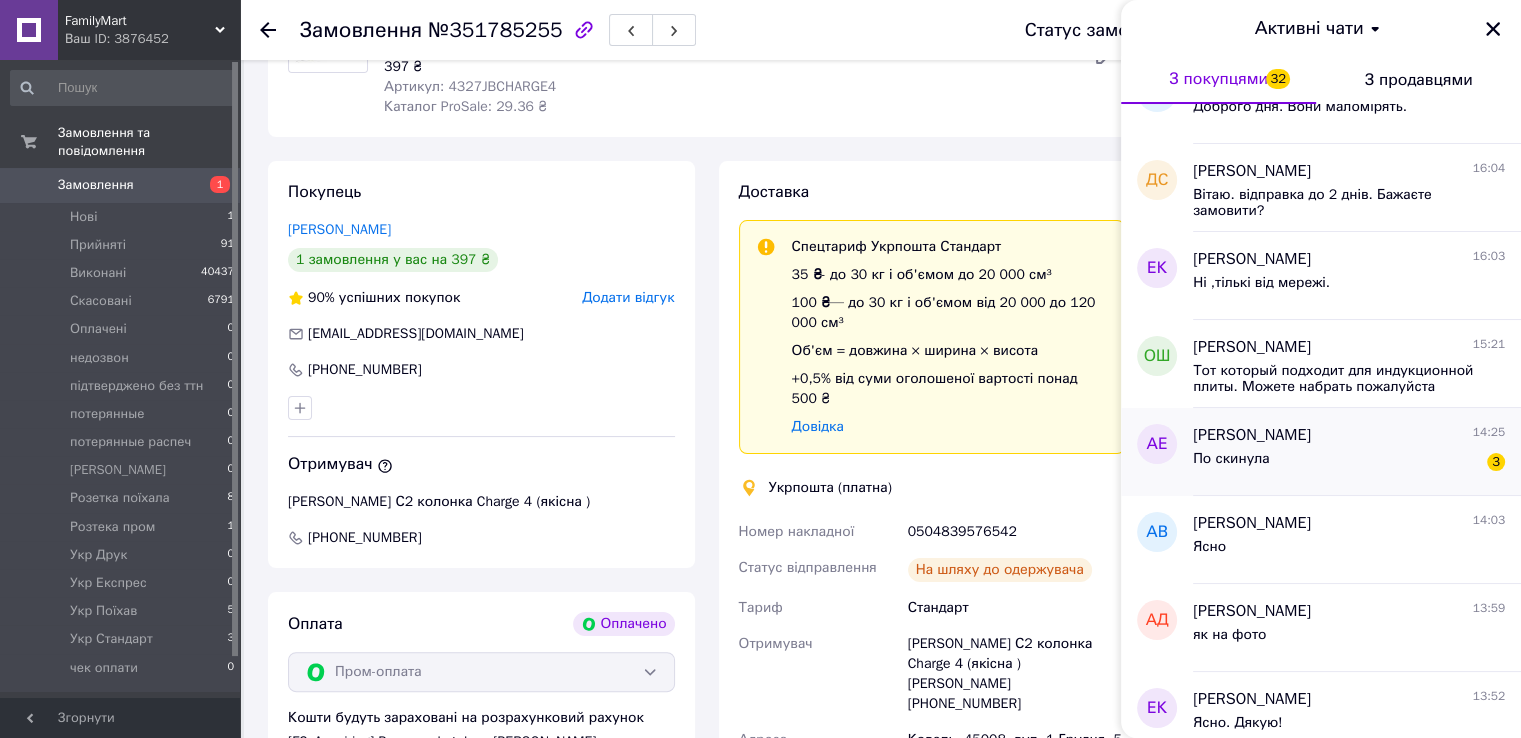 click on "Анна Ефименко" at bounding box center (1252, 435) 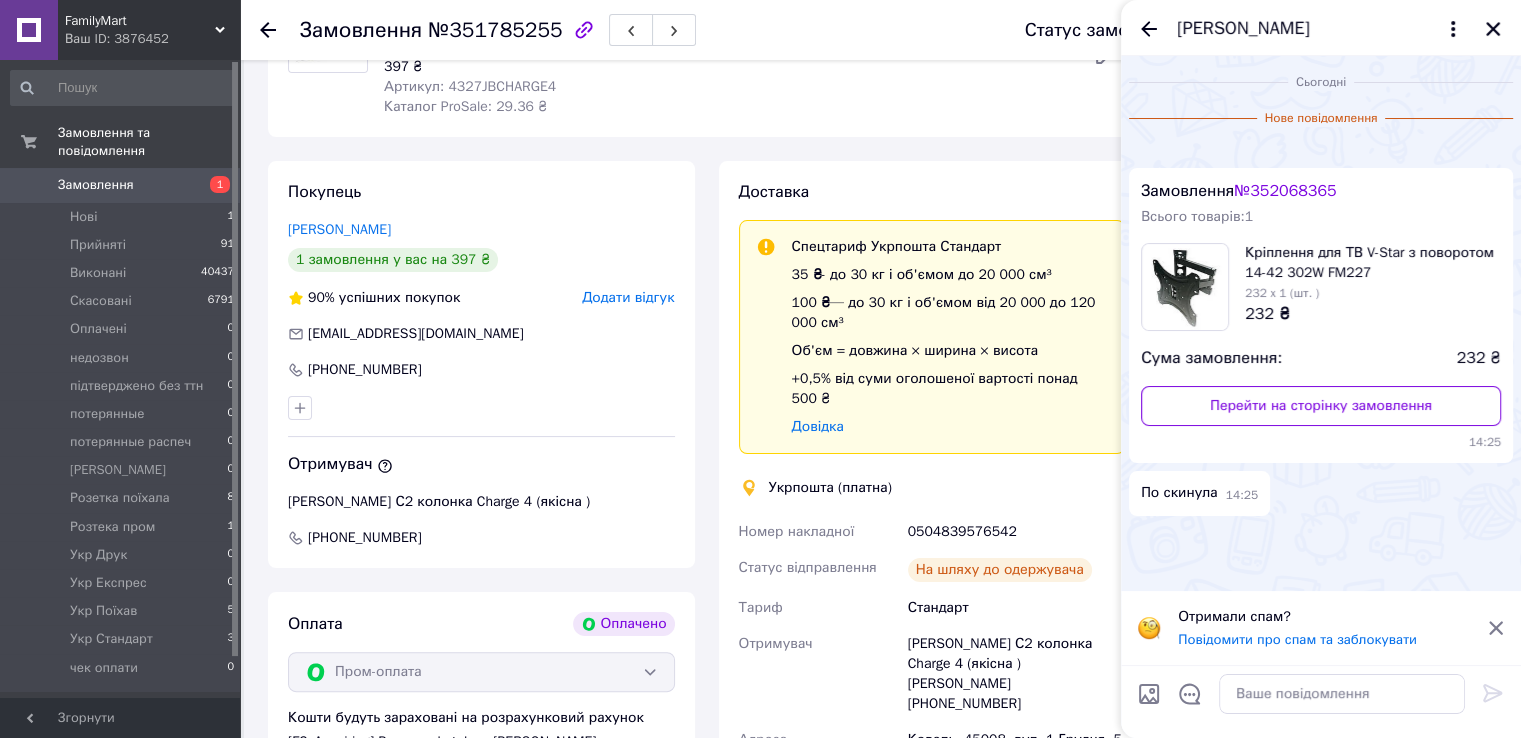 scroll, scrollTop: 212, scrollLeft: 0, axis: vertical 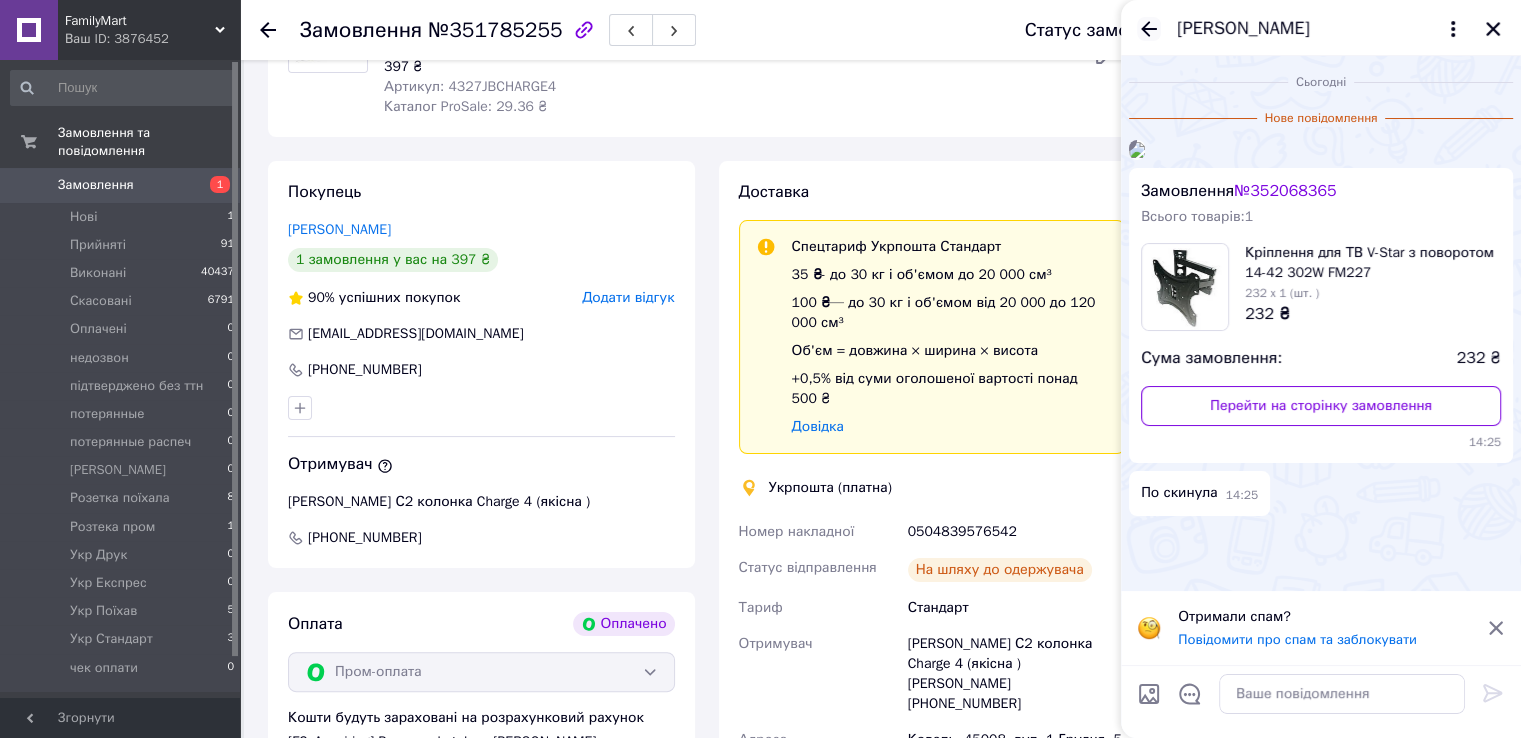 click 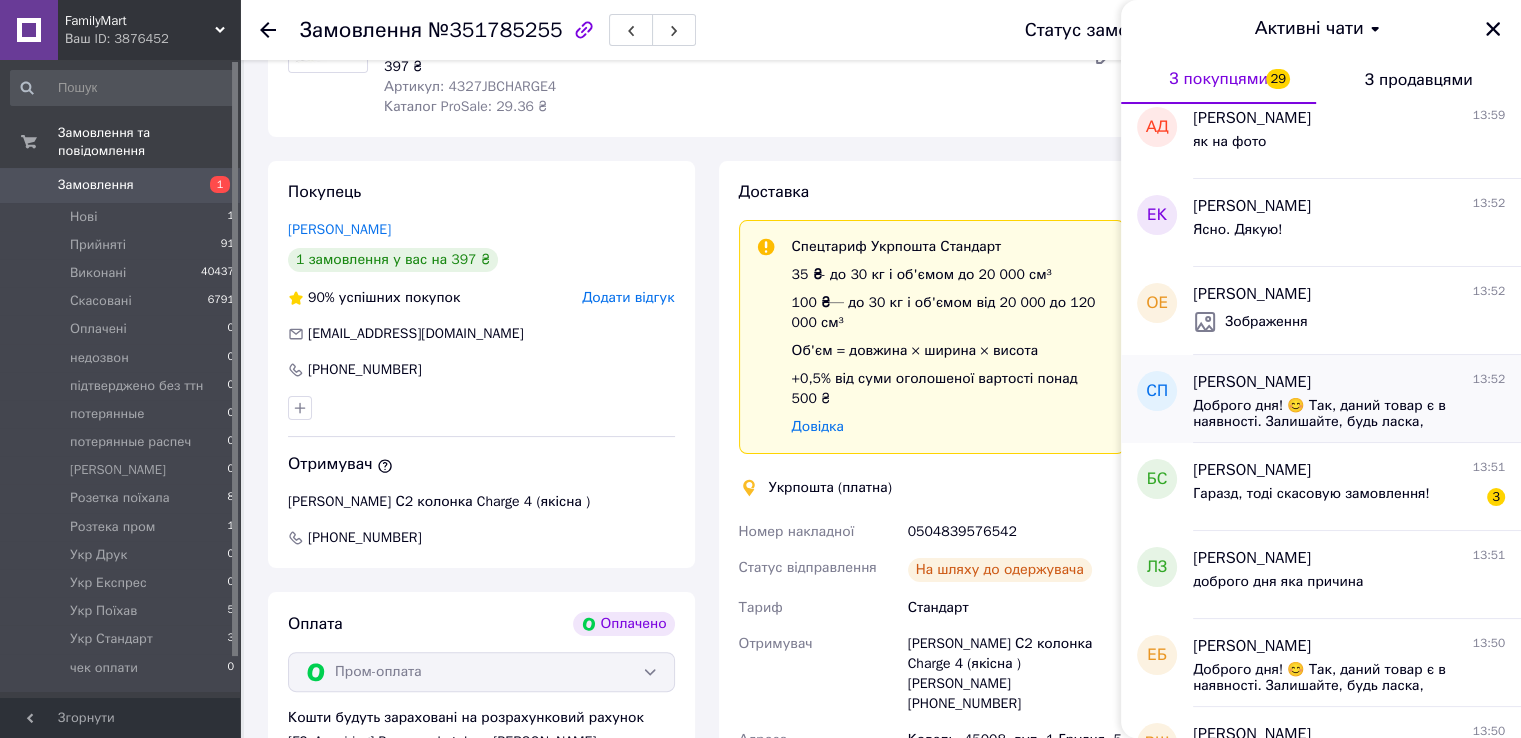 scroll, scrollTop: 1200, scrollLeft: 0, axis: vertical 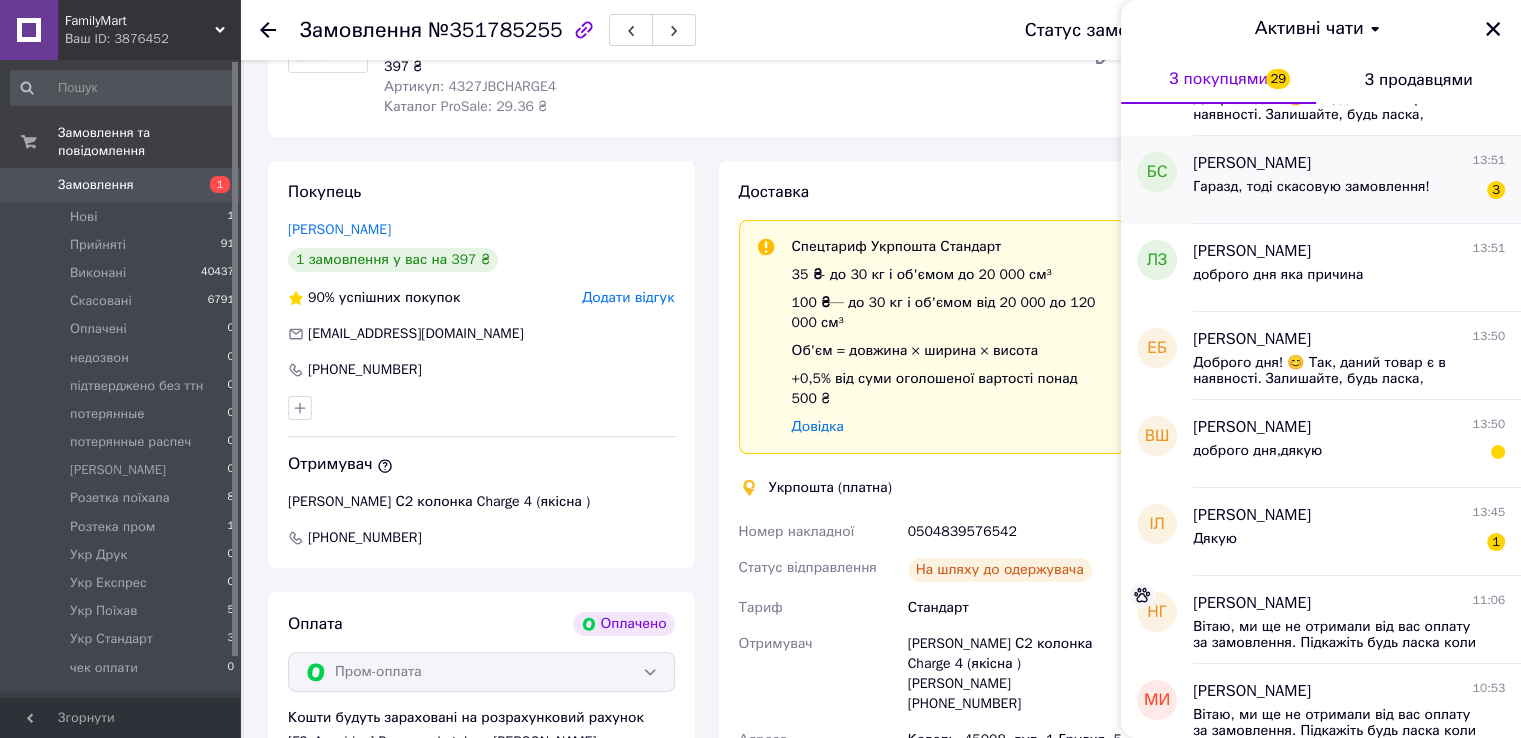 click on "Гаразд, тоді скасовую замовлення!" at bounding box center [1311, 193] 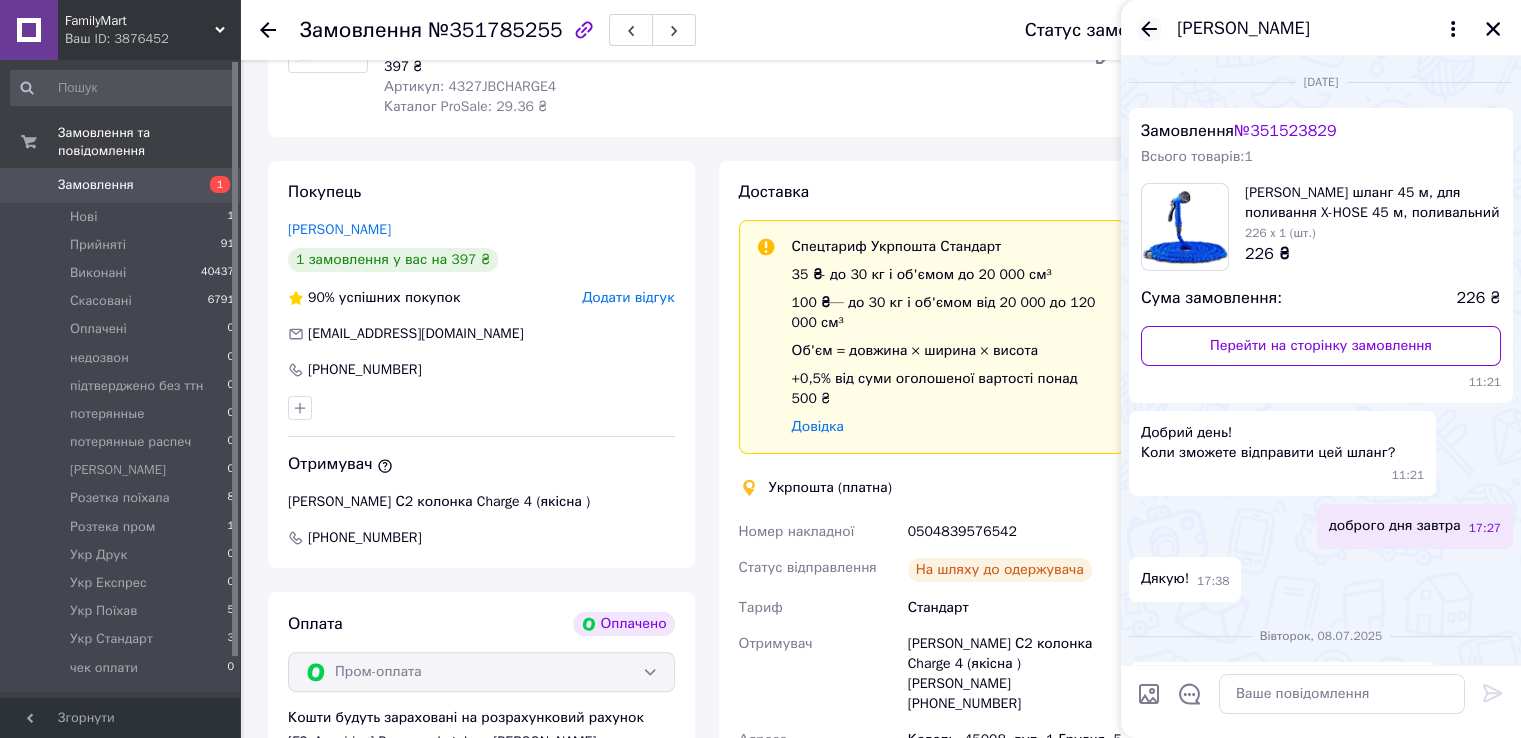 scroll, scrollTop: 1568, scrollLeft: 0, axis: vertical 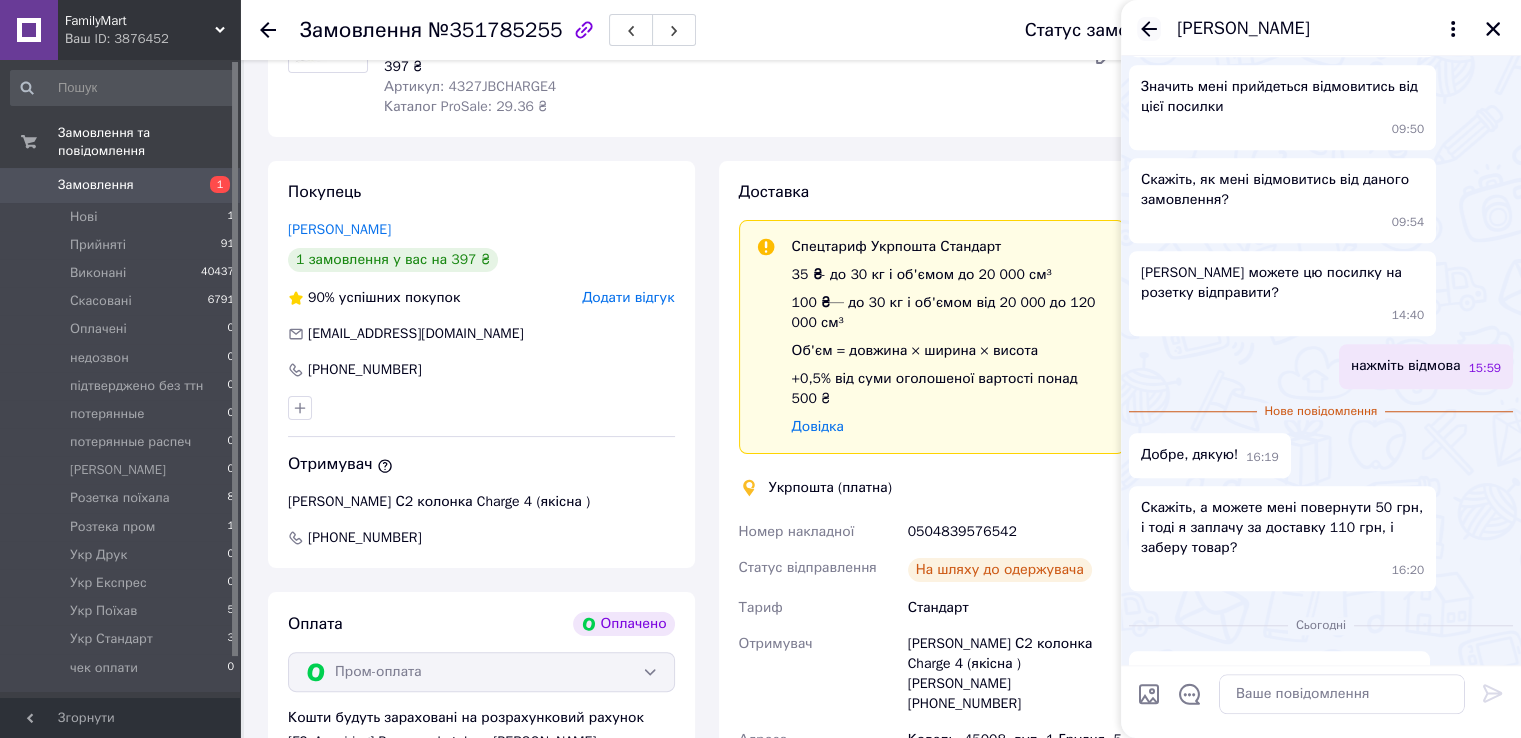 click 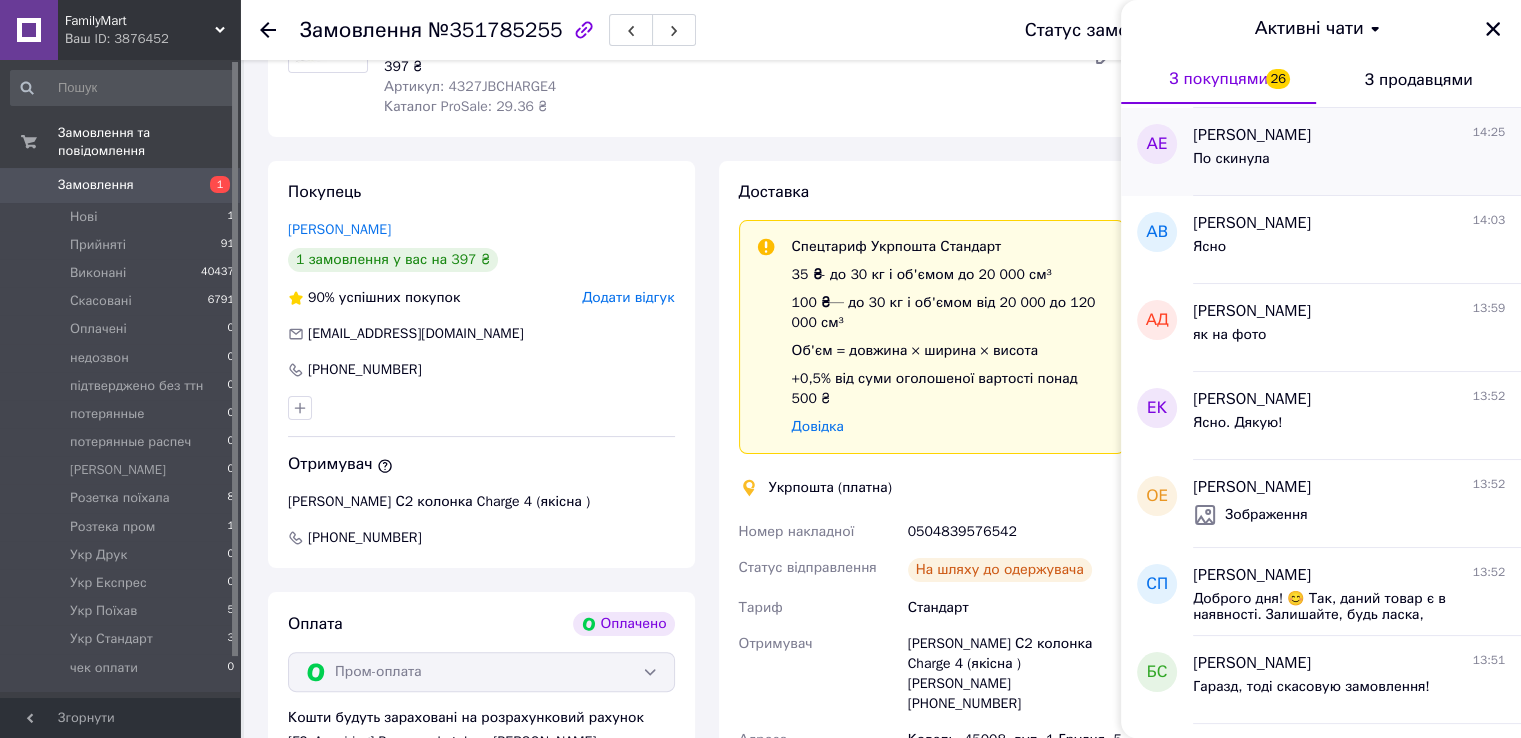 scroll, scrollTop: 1100, scrollLeft: 0, axis: vertical 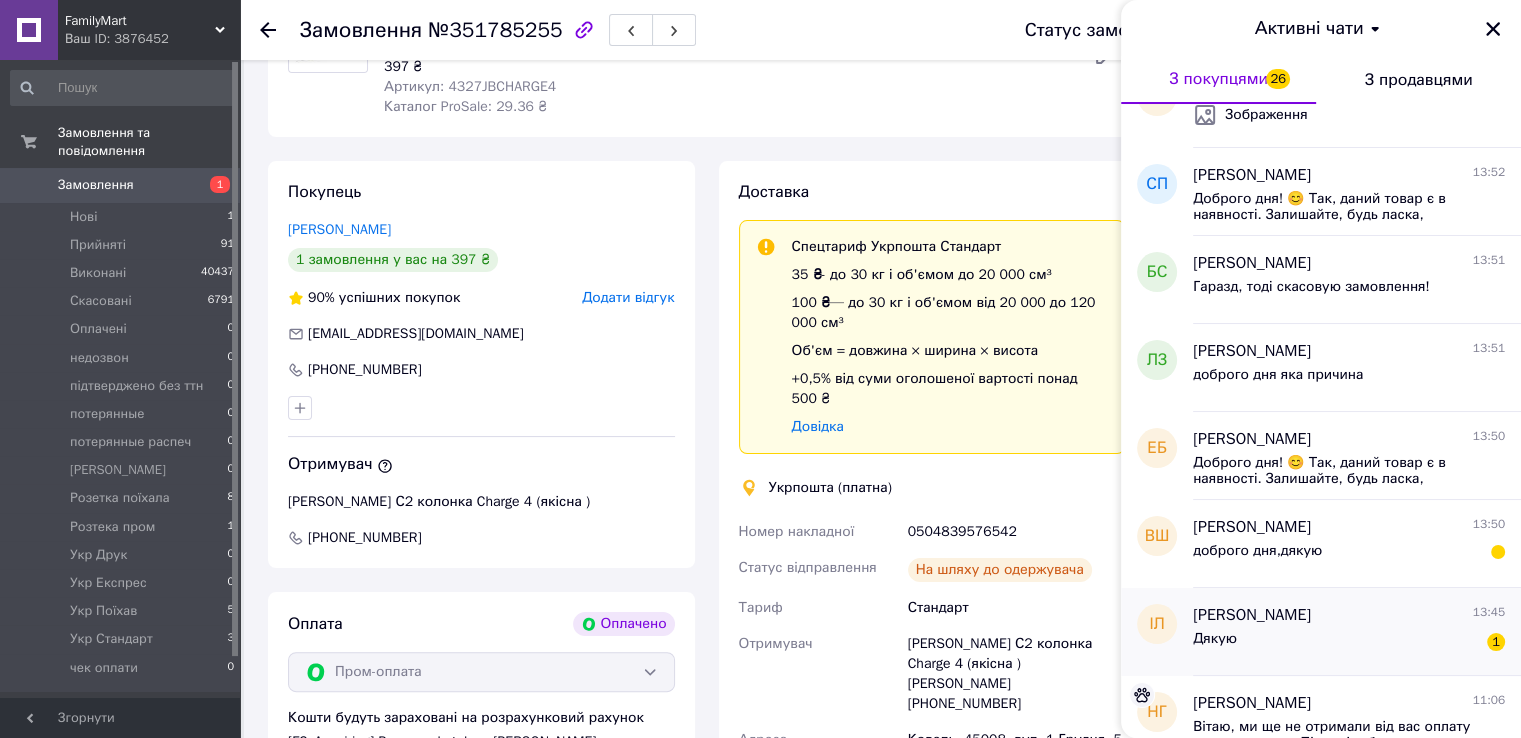 click on "Ірина Літвінова 13:45 Дякую 1" at bounding box center [1357, 632] 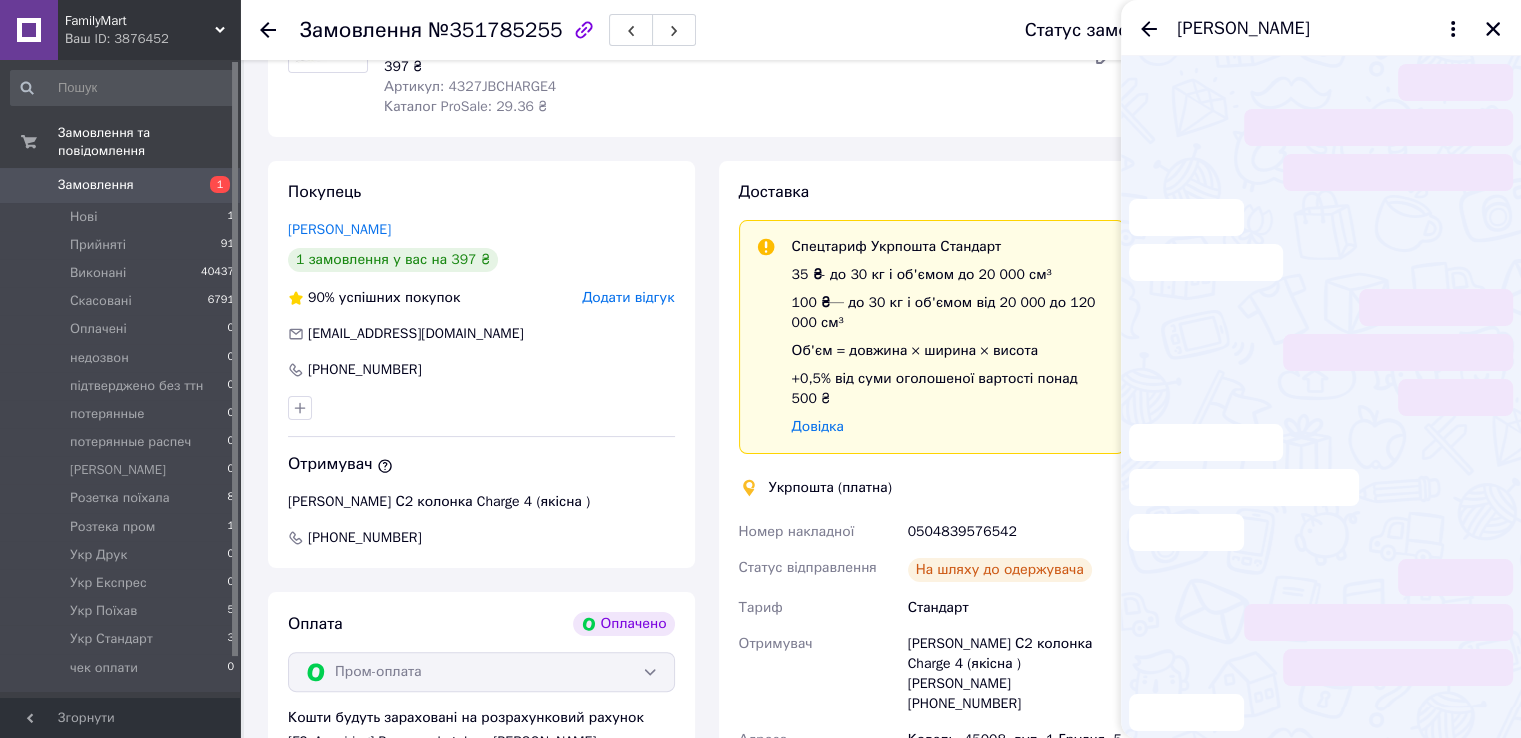 scroll, scrollTop: 596, scrollLeft: 0, axis: vertical 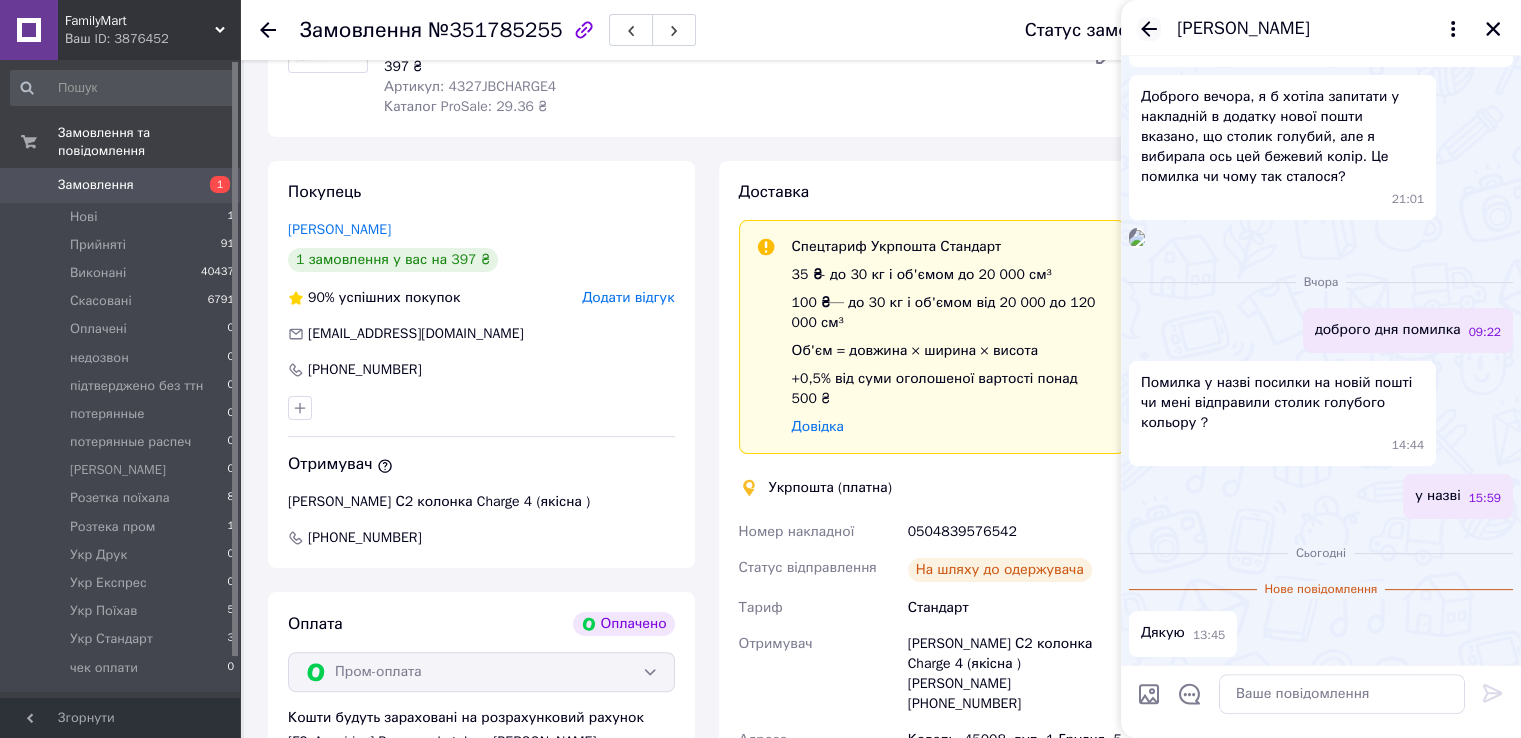 click 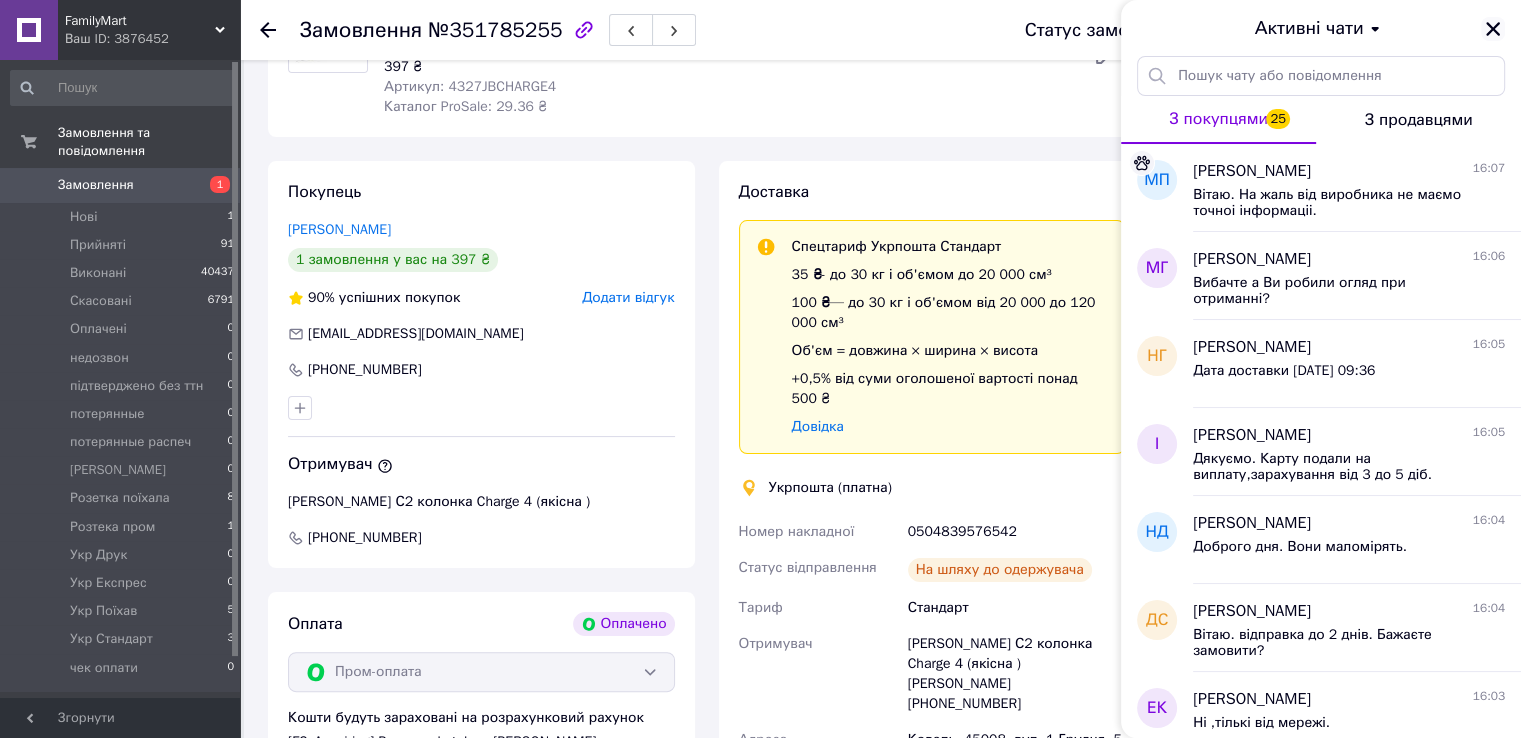 click 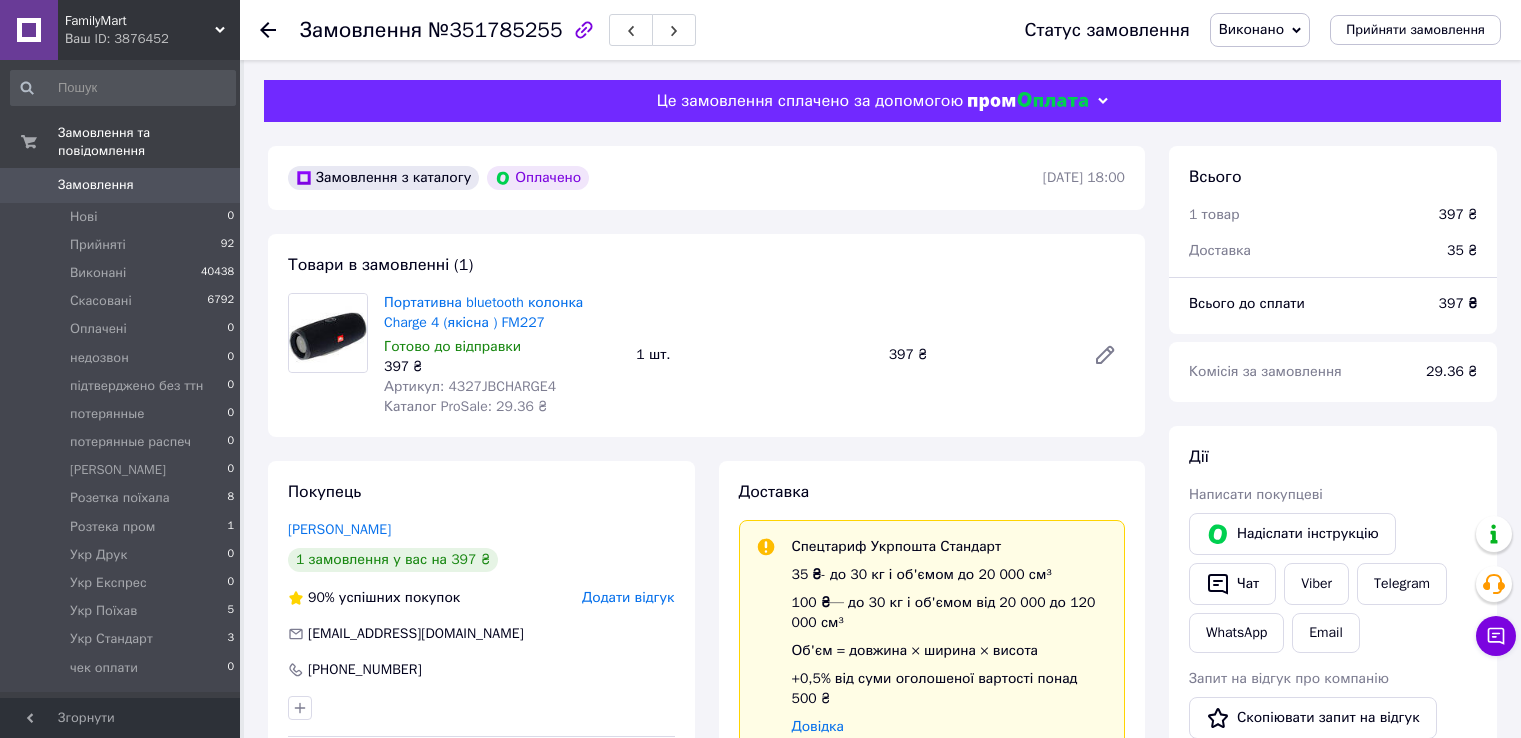 scroll, scrollTop: 300, scrollLeft: 0, axis: vertical 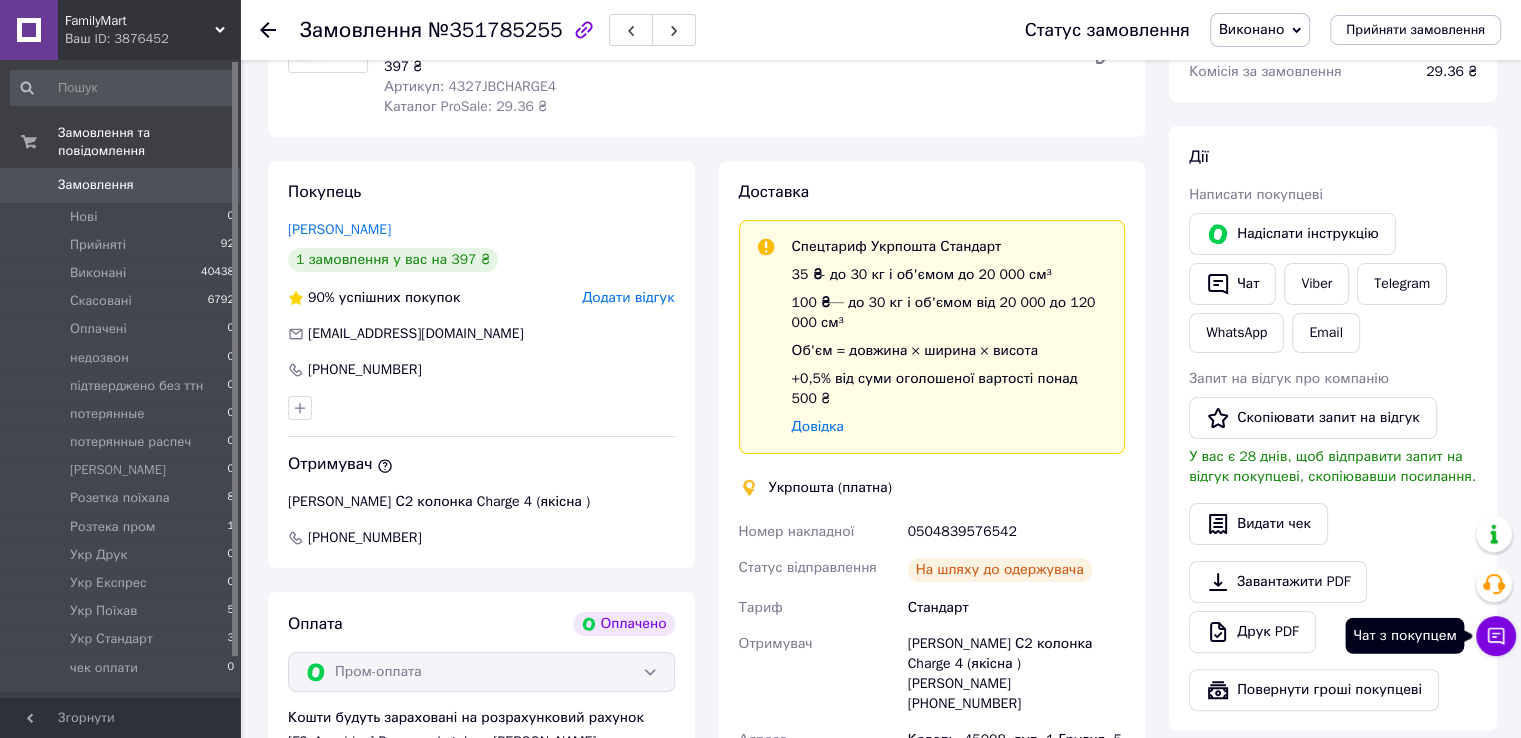 click on "Чат з покупцем" at bounding box center [1496, 636] 